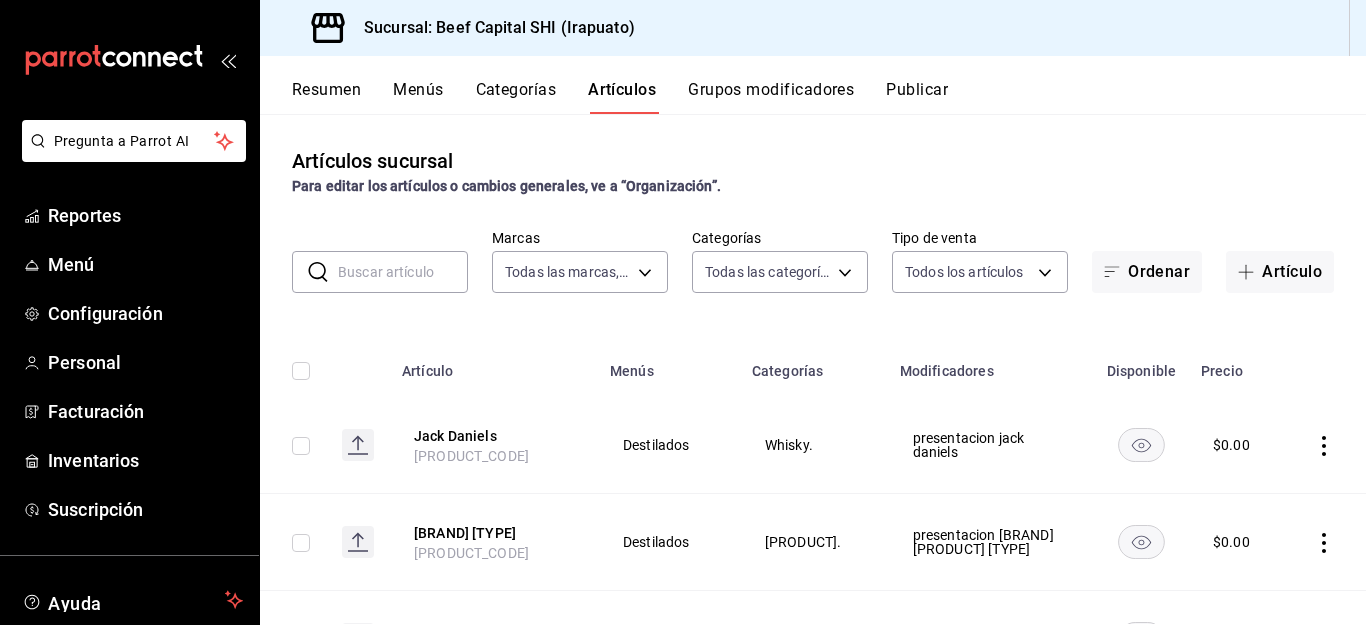 click on "Grupos modificadores" at bounding box center (771, 97) 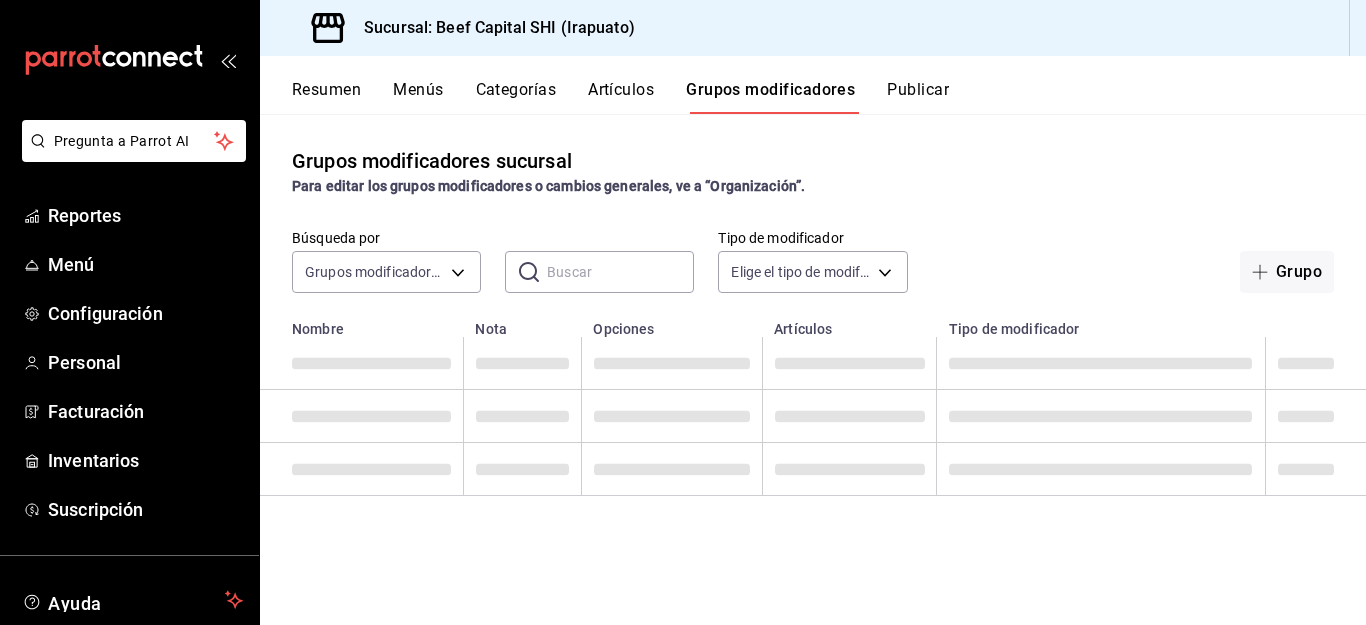 scroll, scrollTop: 0, scrollLeft: 0, axis: both 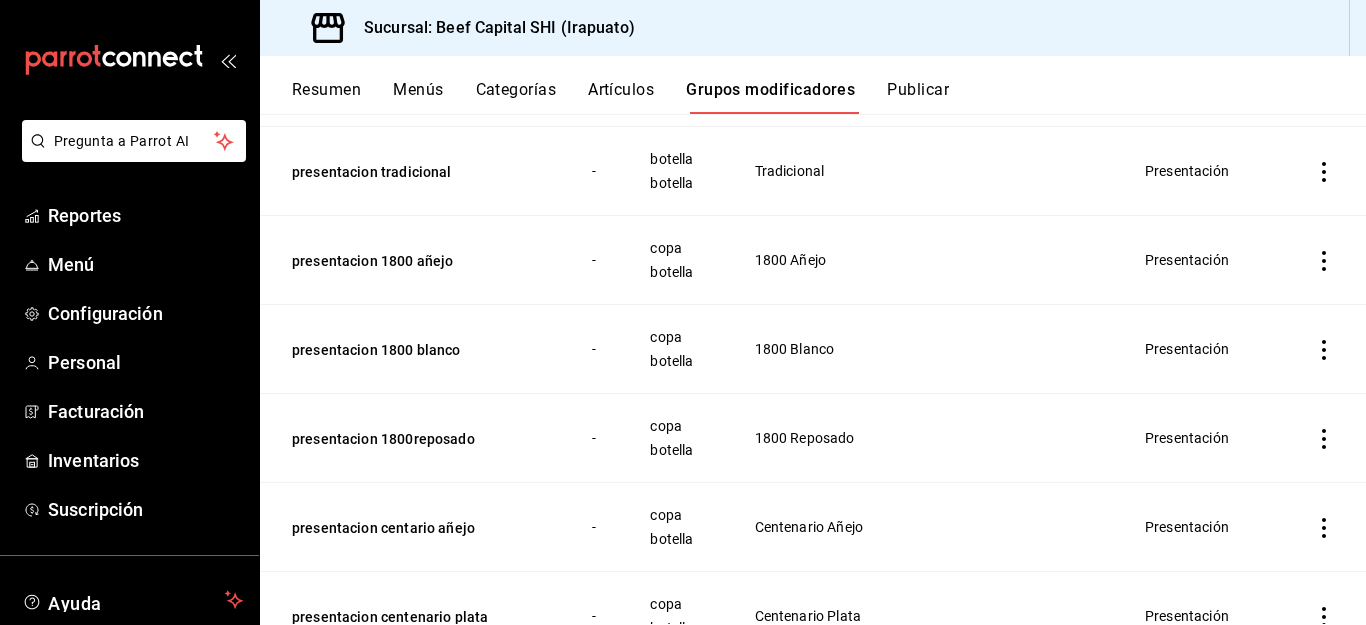 click on "Artículos" at bounding box center (621, 97) 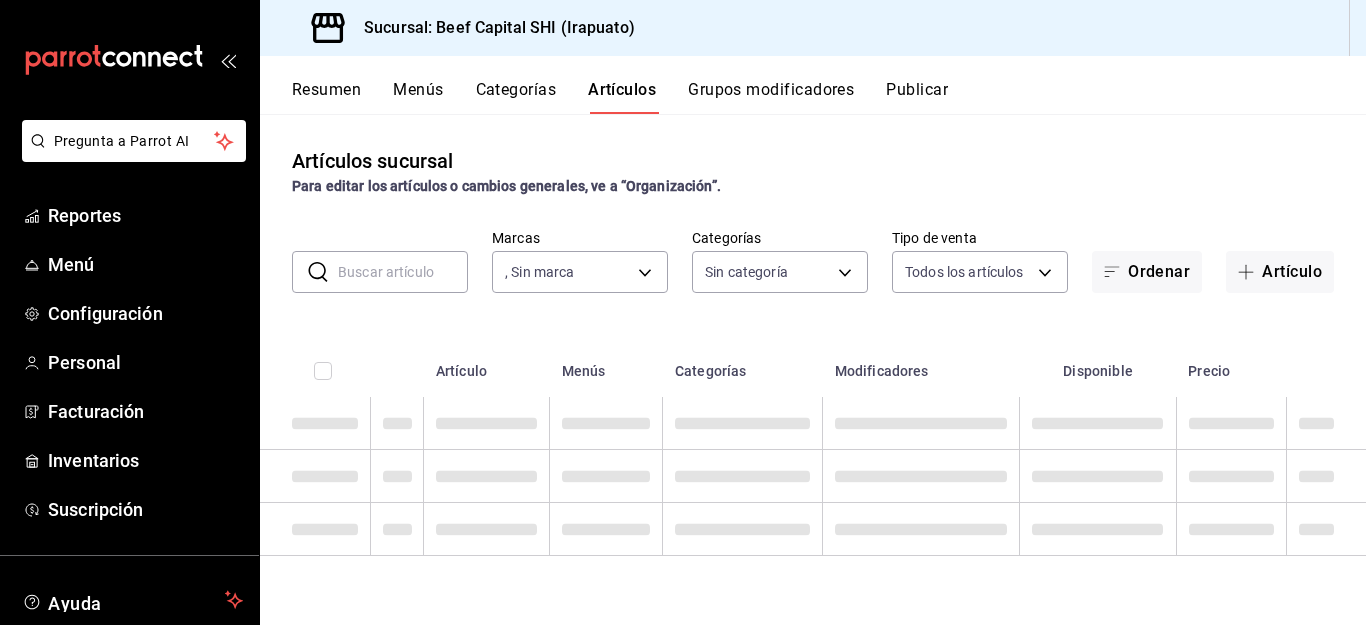 type on "605647f7-5ddc-403a-84da-aa3c8a25865f" 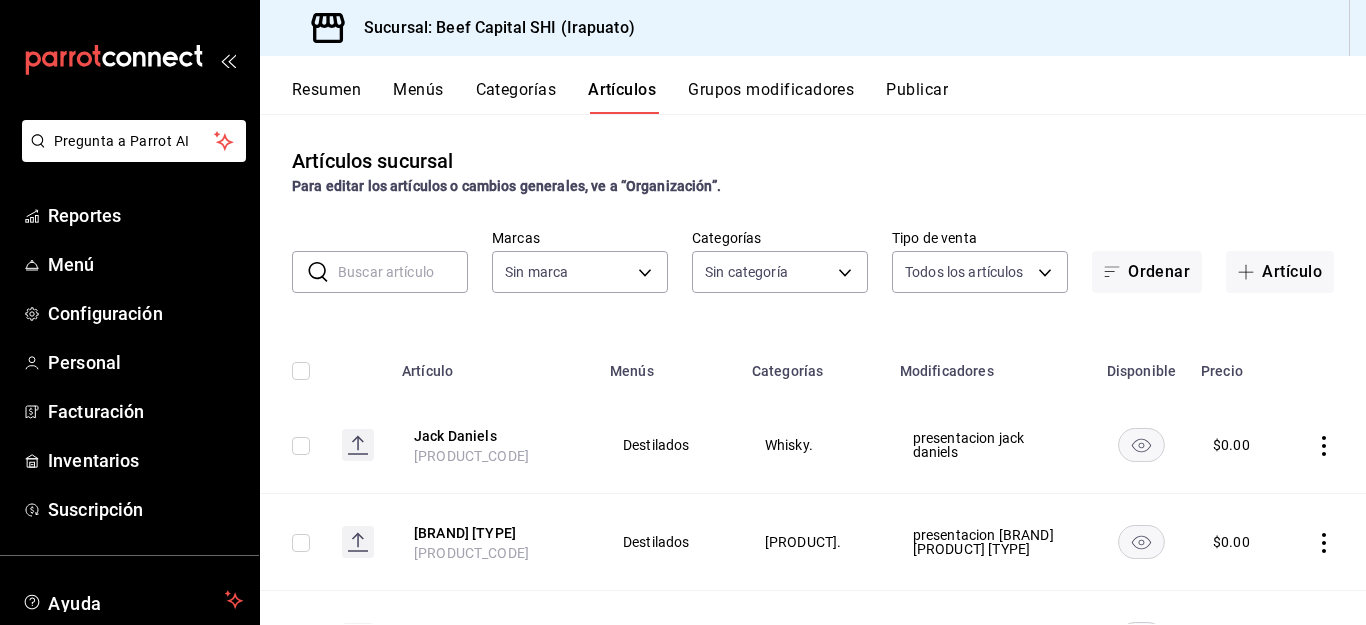 click on "Artículo" at bounding box center (1280, 272) 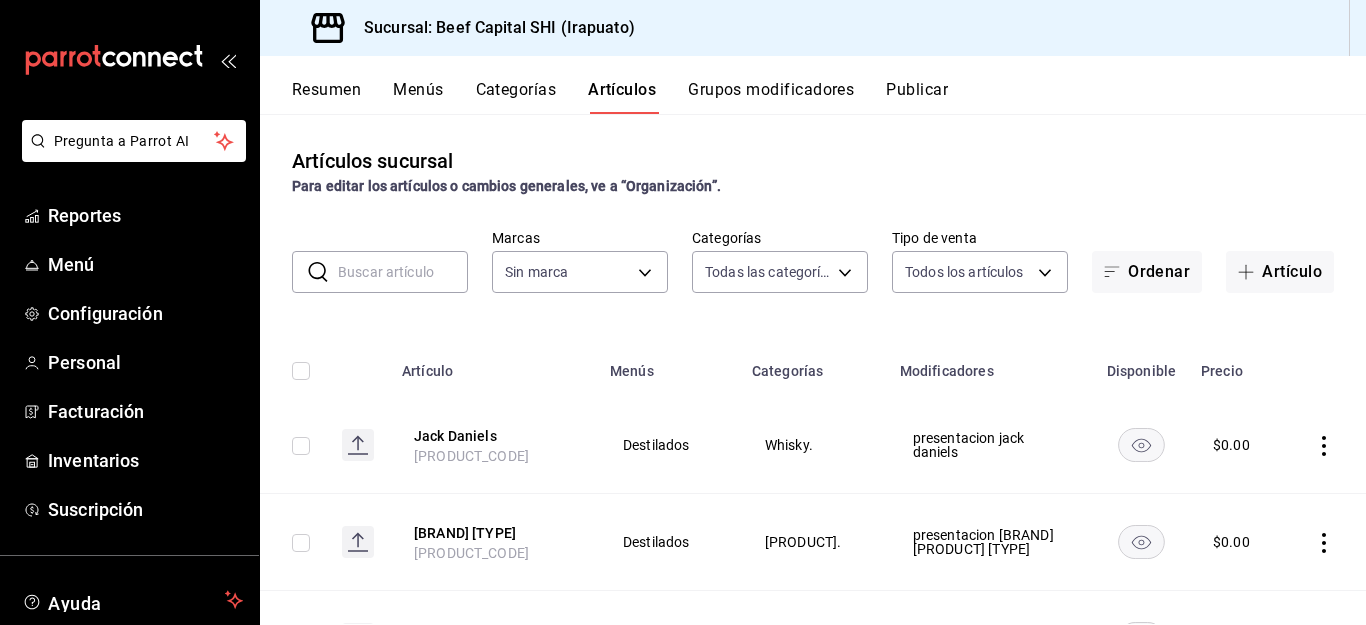type on "[UUID]" 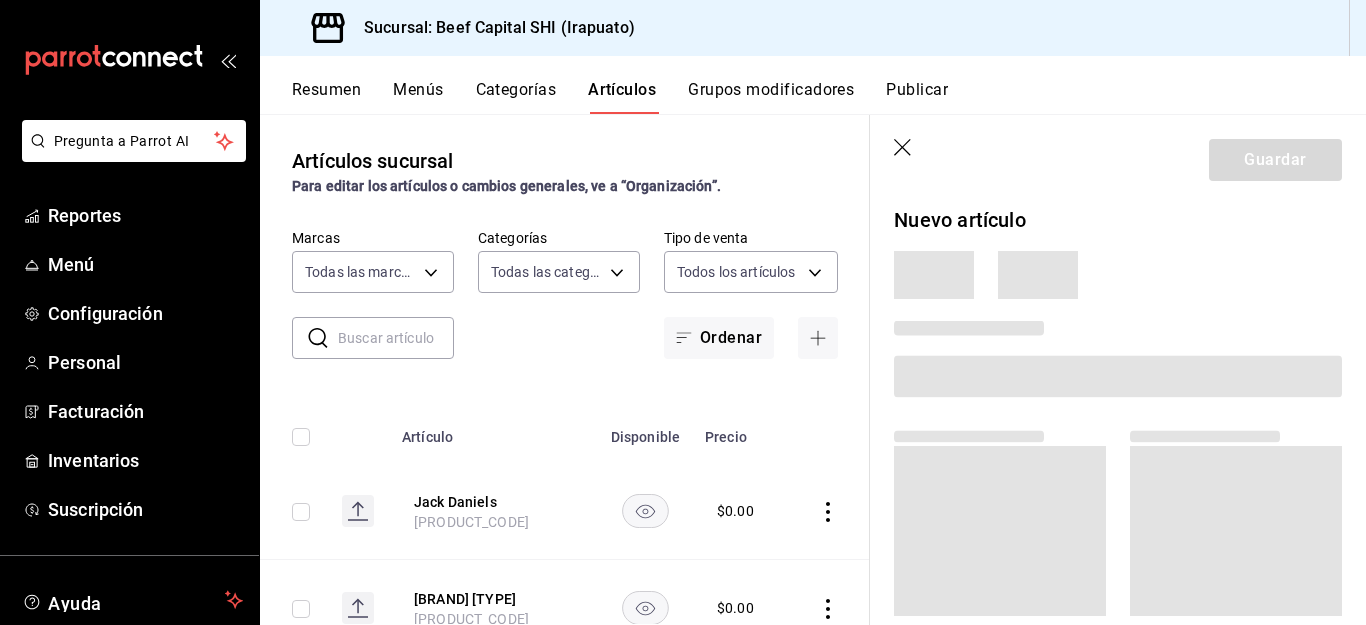 type on "605647f7-5ddc-403a-84da-aa3c8a25865f" 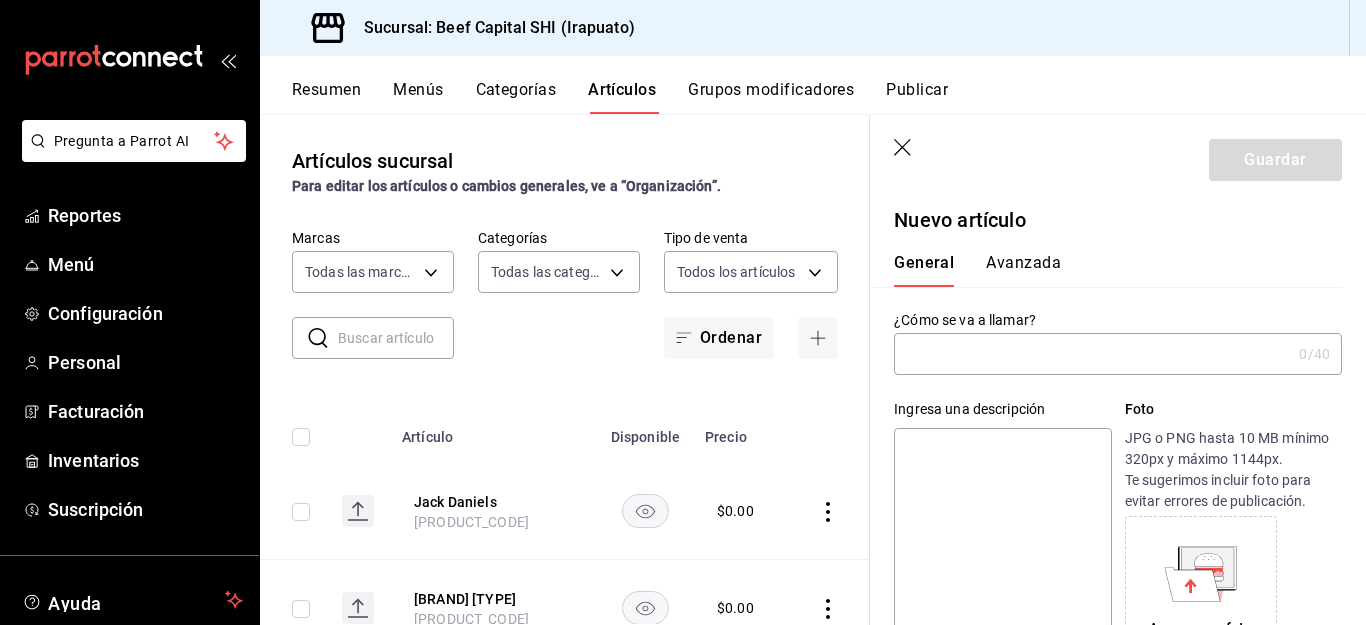 type on "[PRODUCT_CODE]" 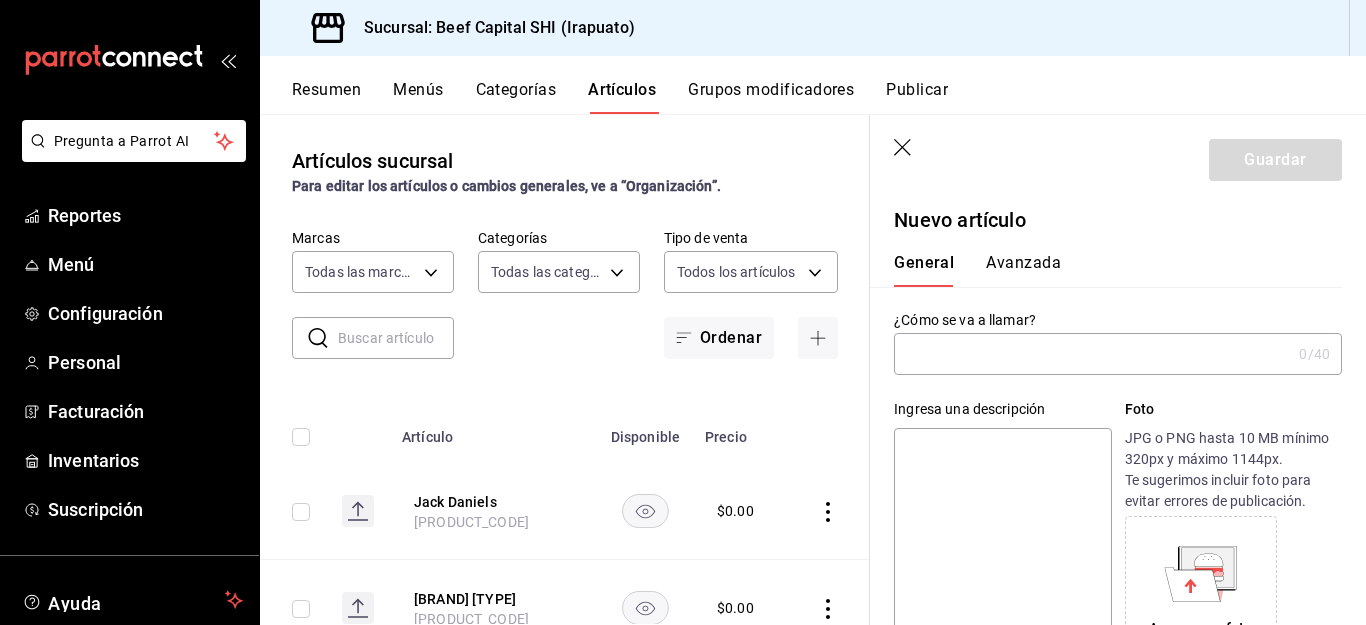 click at bounding box center (1092, 354) 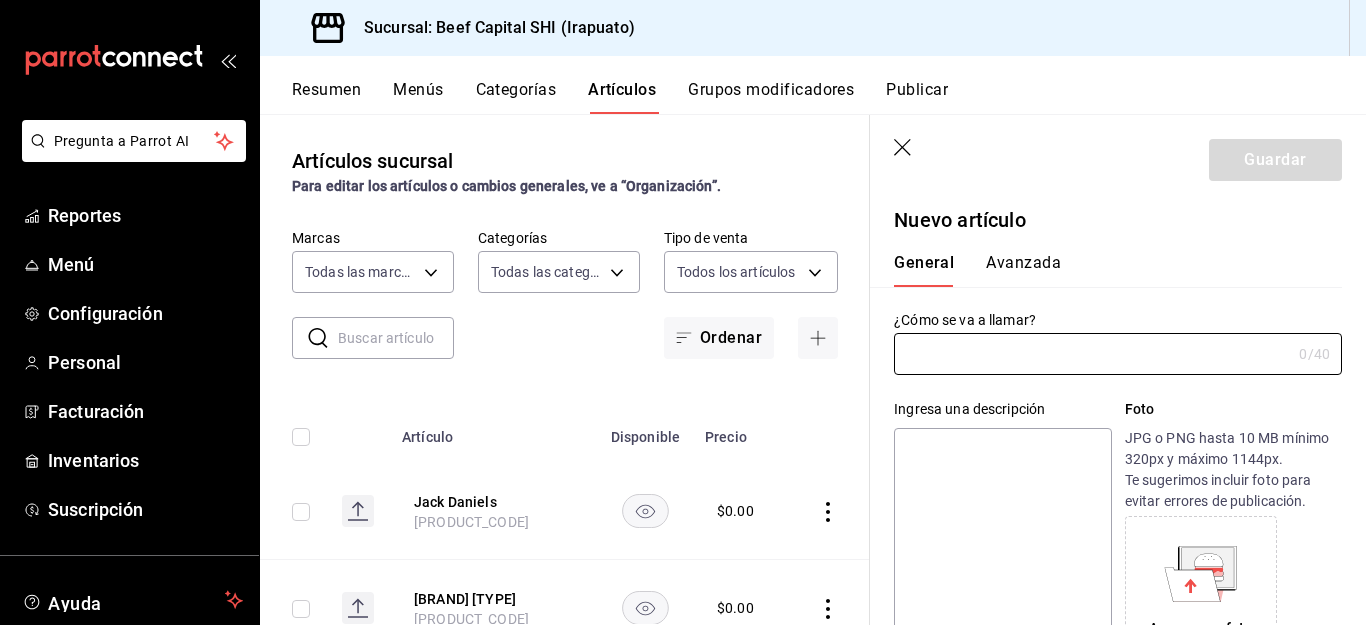 drag, startPoint x: 902, startPoint y: 146, endPoint x: 405, endPoint y: 339, distance: 533.1585 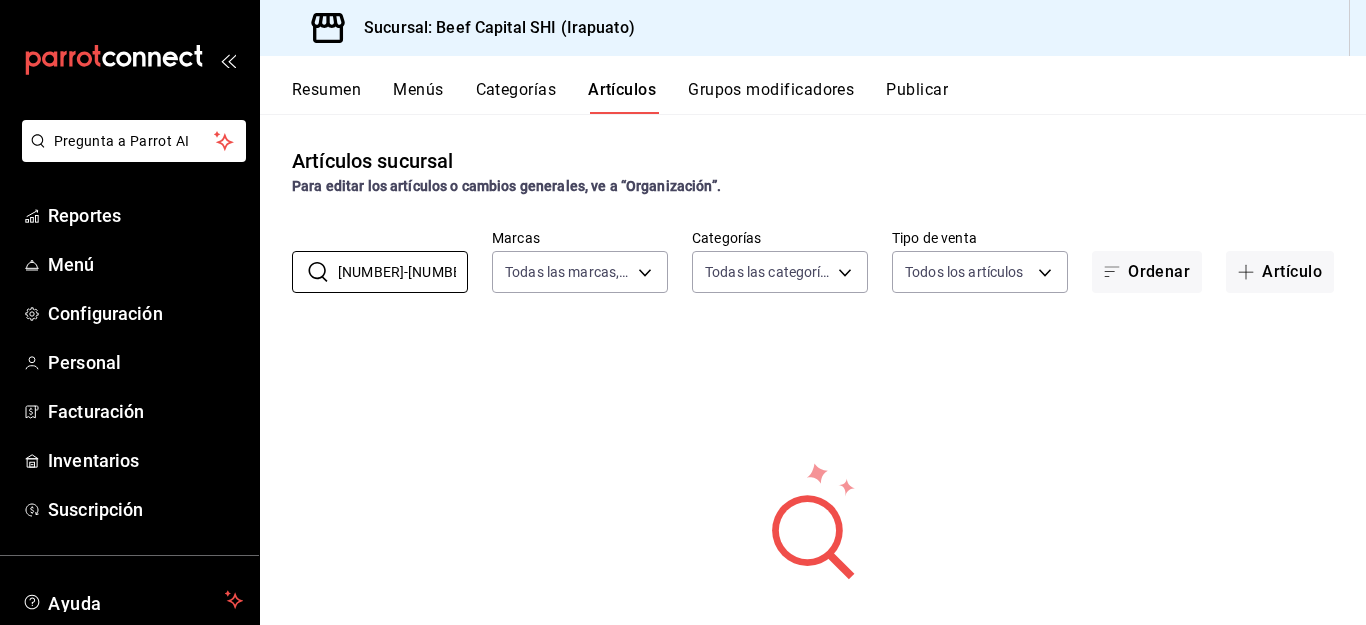 type on "[NUMBER]-[NUMBER]" 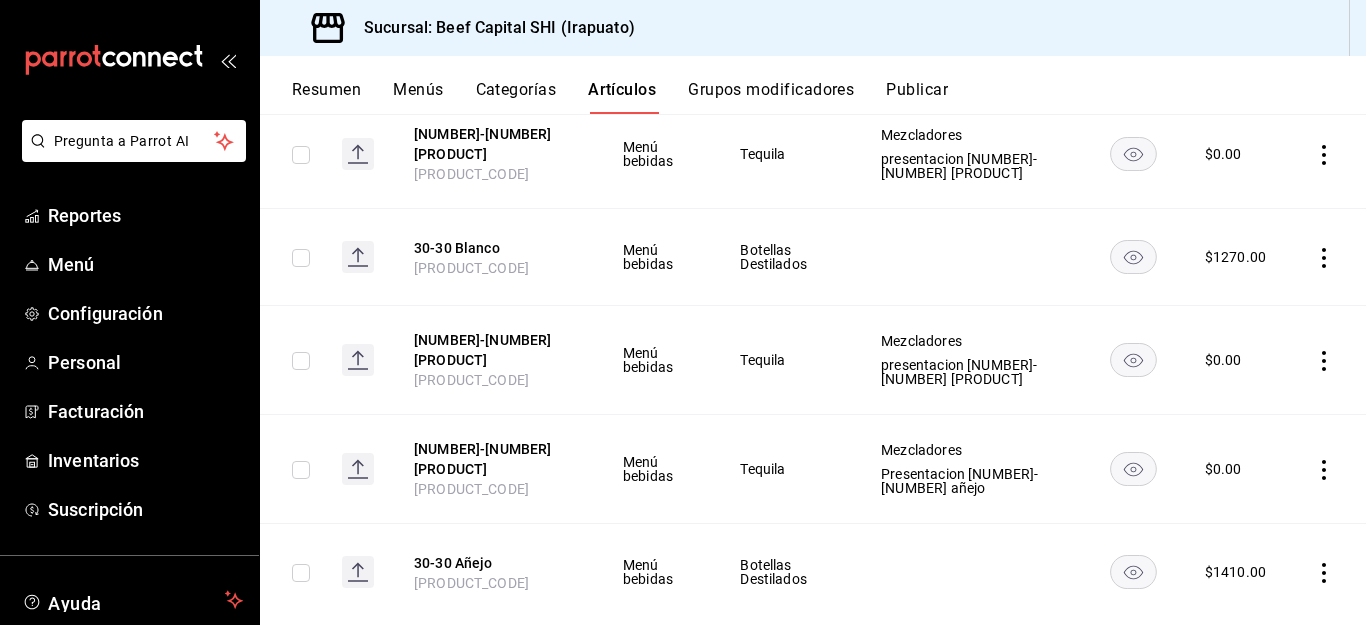 scroll, scrollTop: 620, scrollLeft: 0, axis: vertical 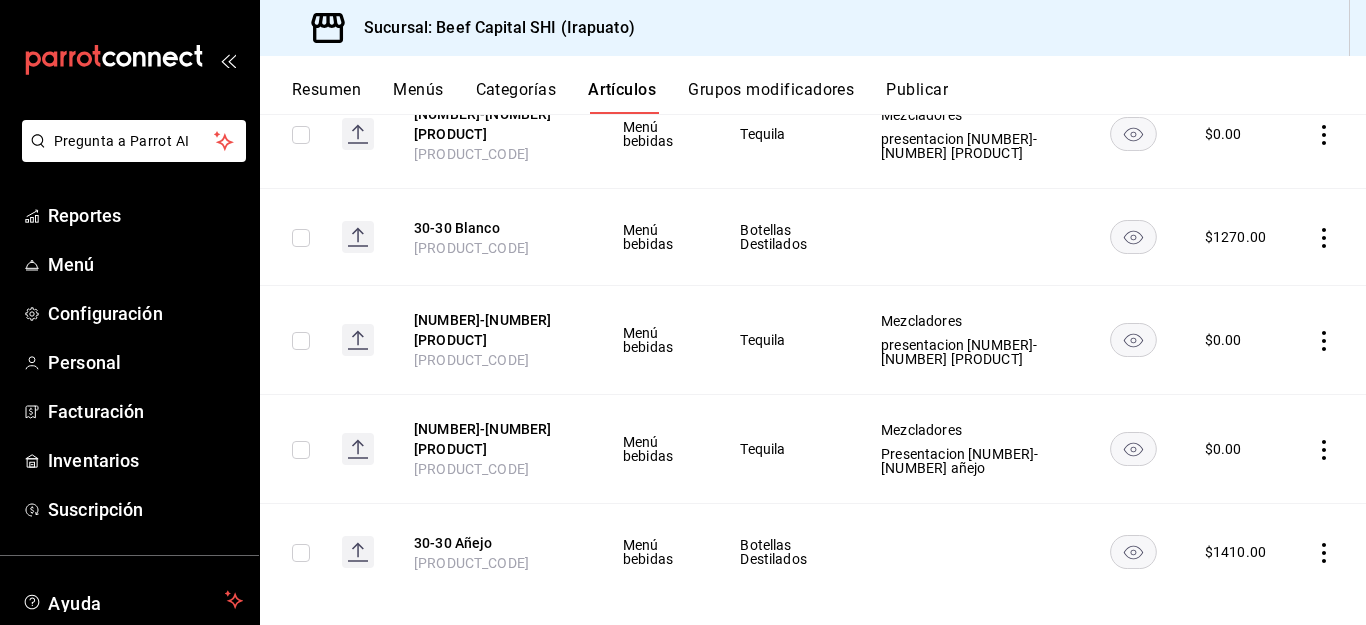 click 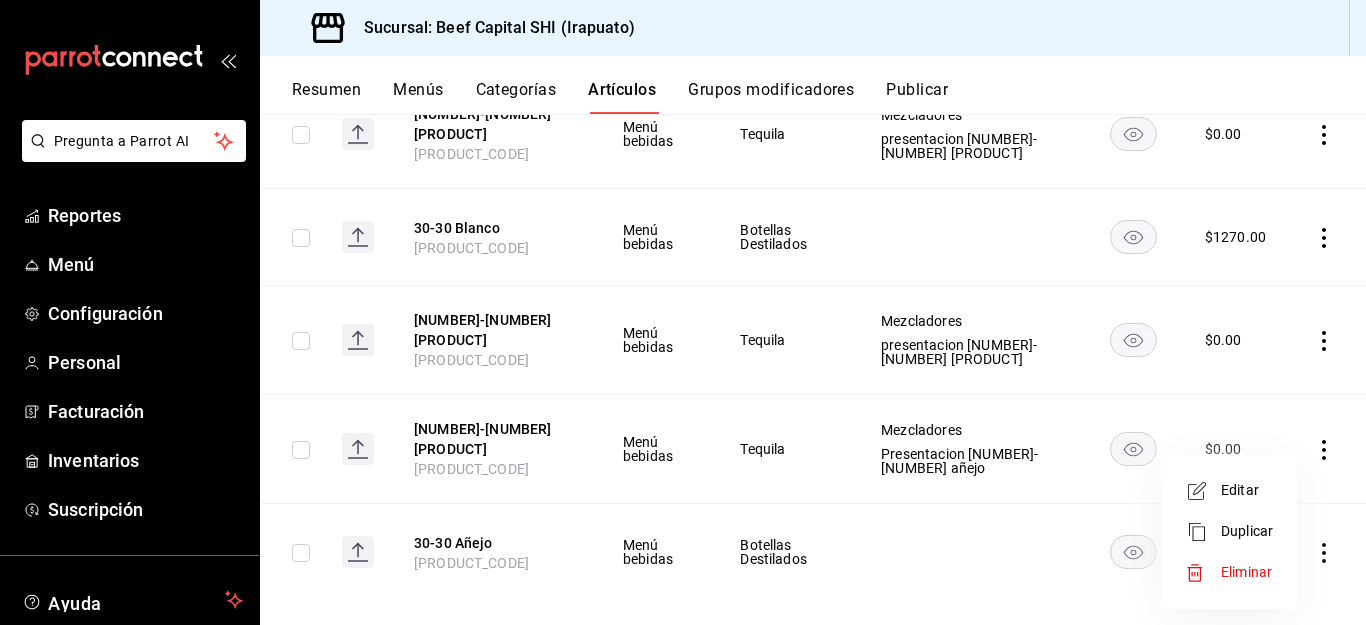 click on "Editar" at bounding box center (1247, 490) 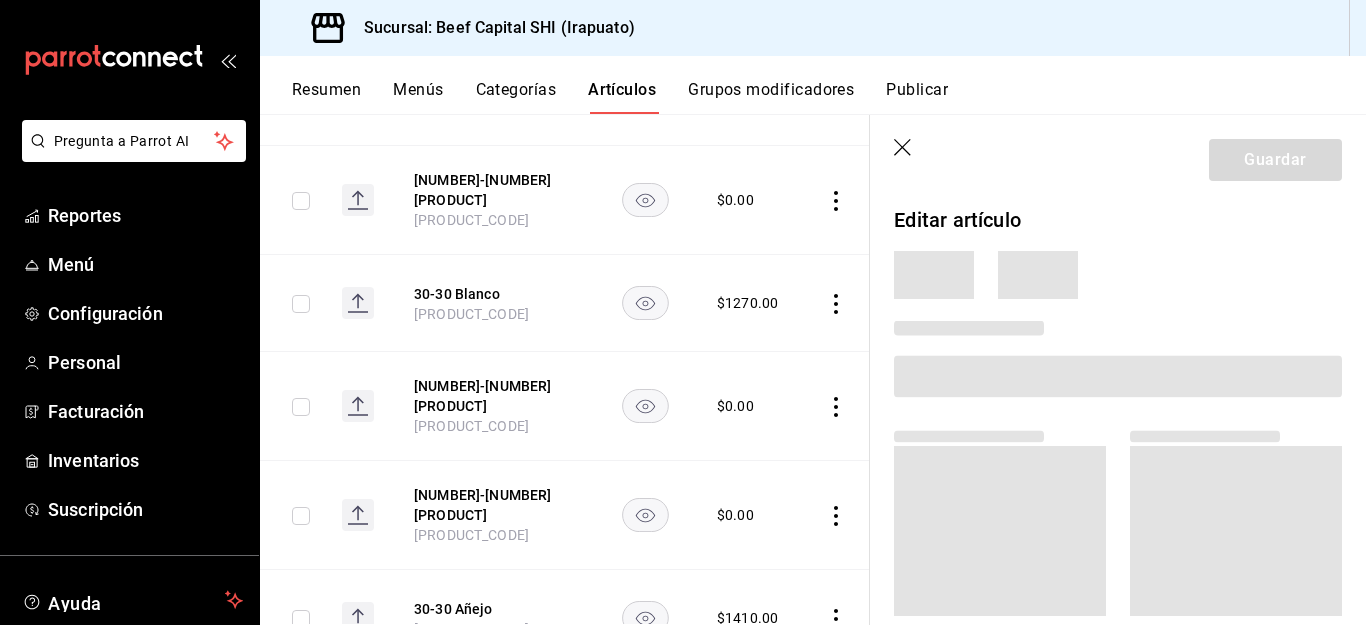 scroll, scrollTop: 596, scrollLeft: 0, axis: vertical 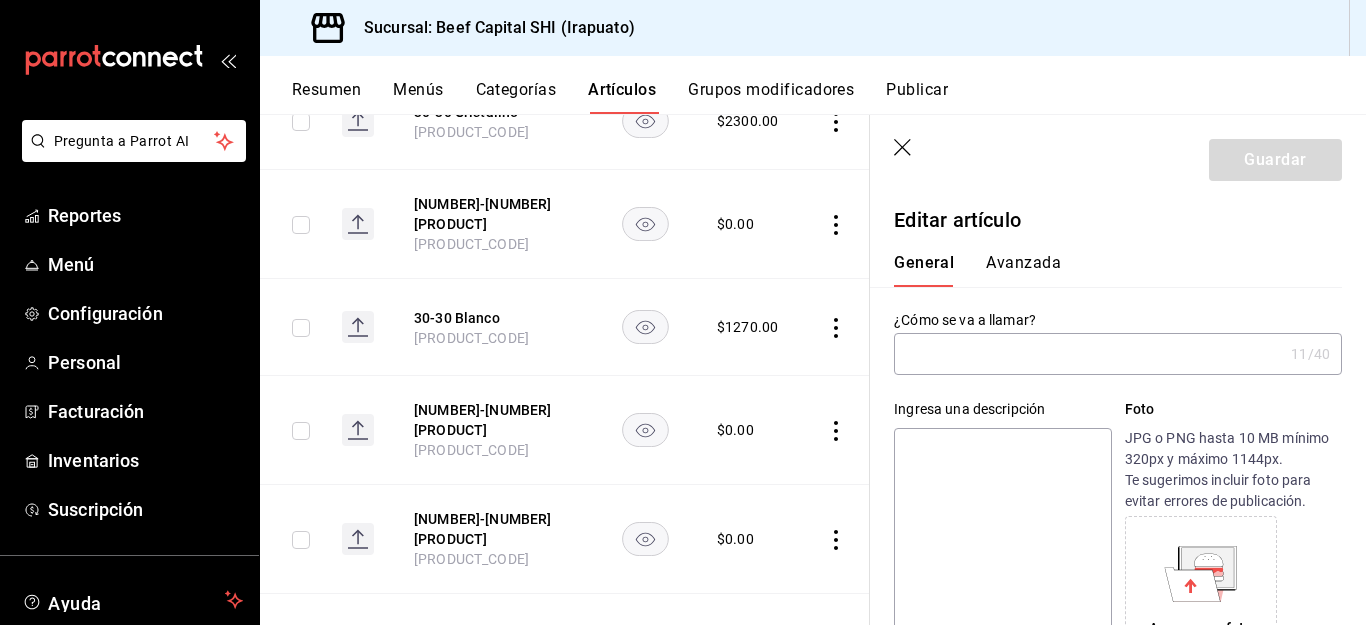 type on "30-30 Añejo" 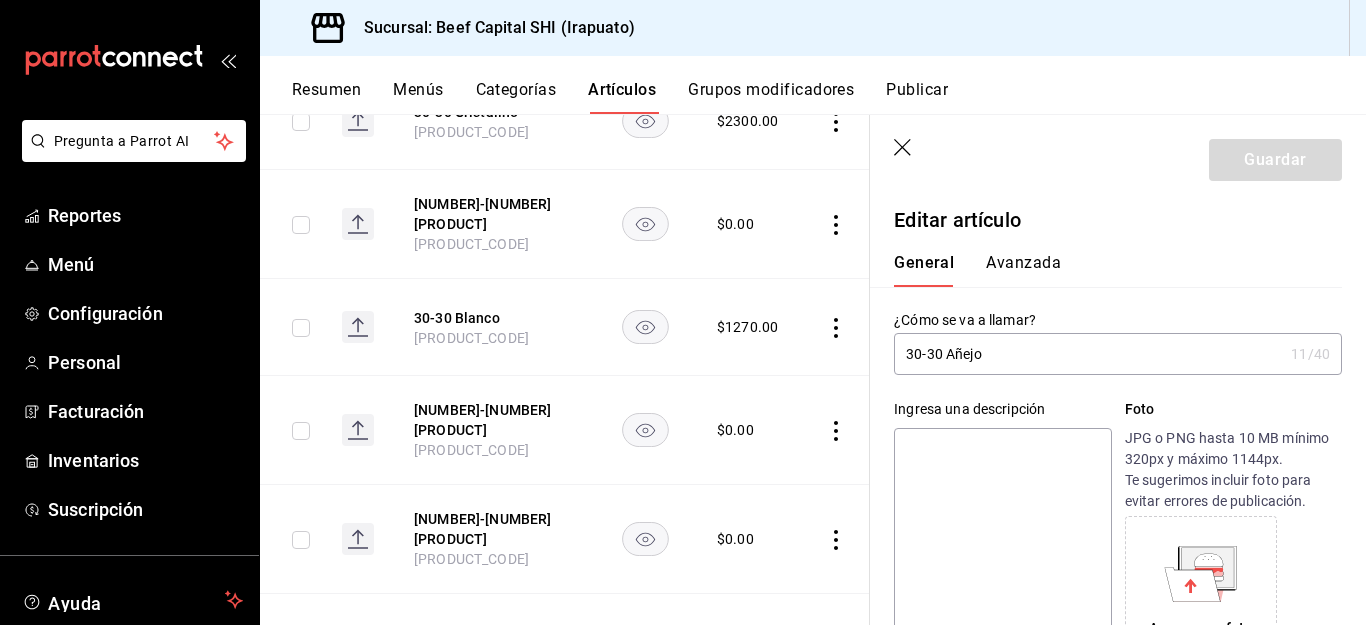 type on "$1410.00" 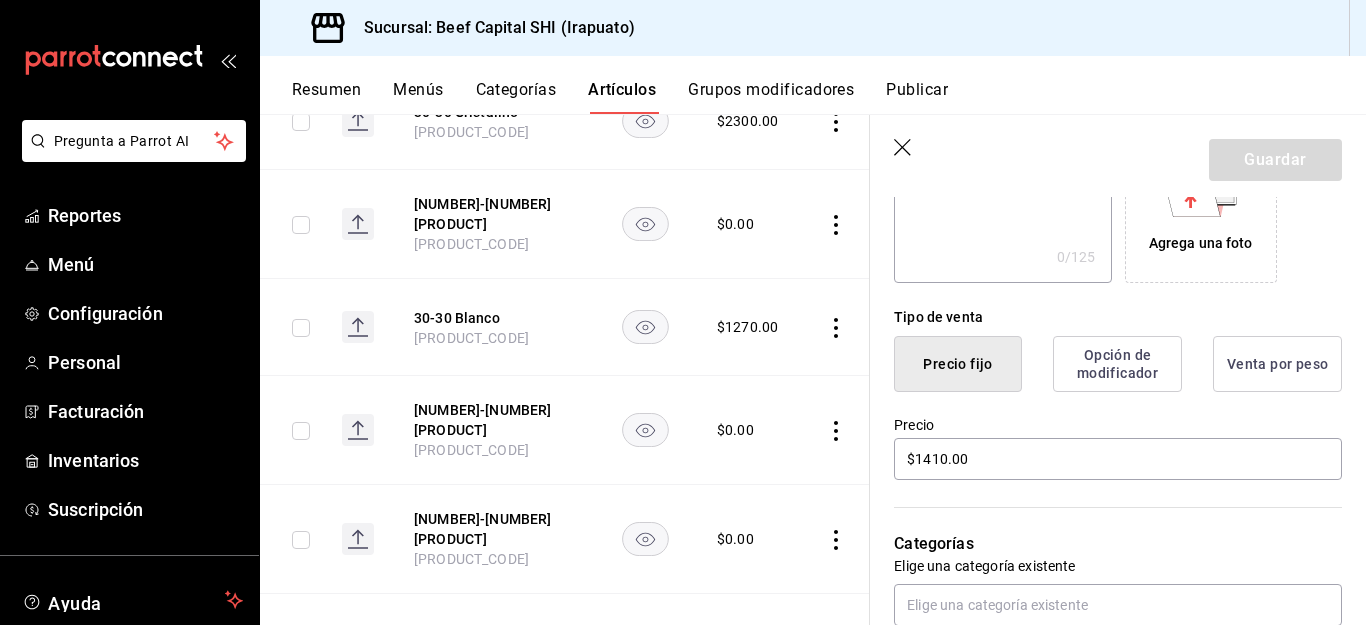 scroll, scrollTop: 500, scrollLeft: 0, axis: vertical 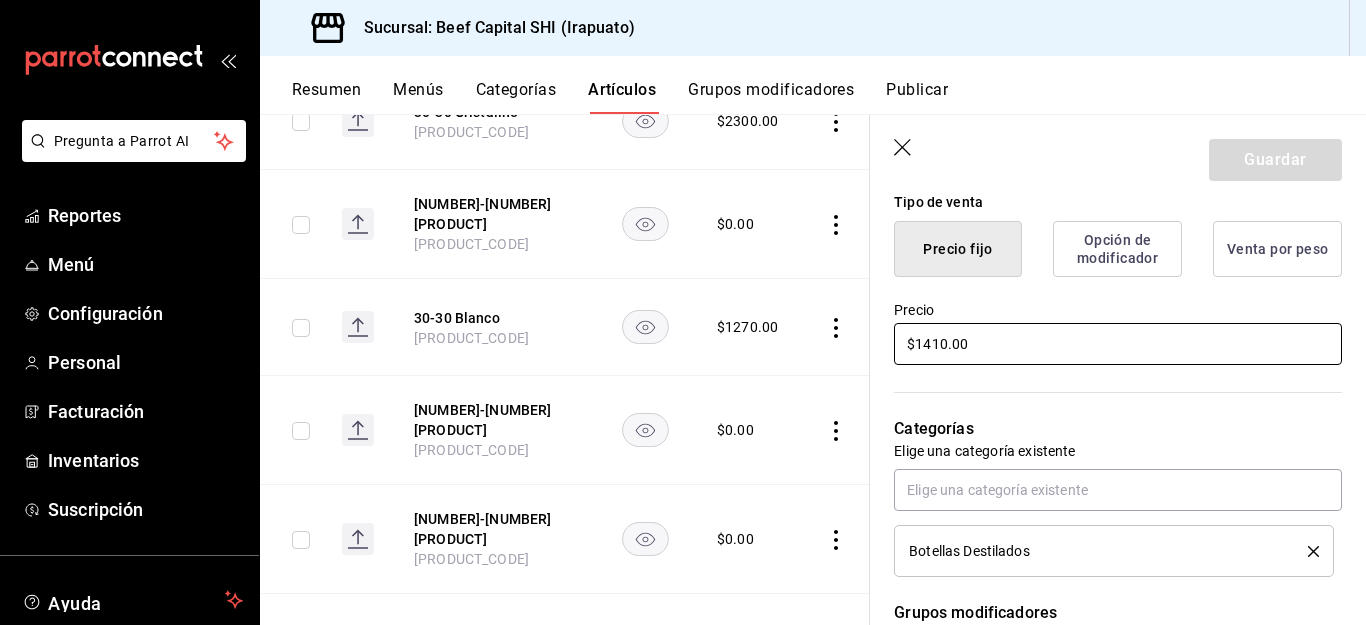 click on "$1410.00" at bounding box center (1118, 344) 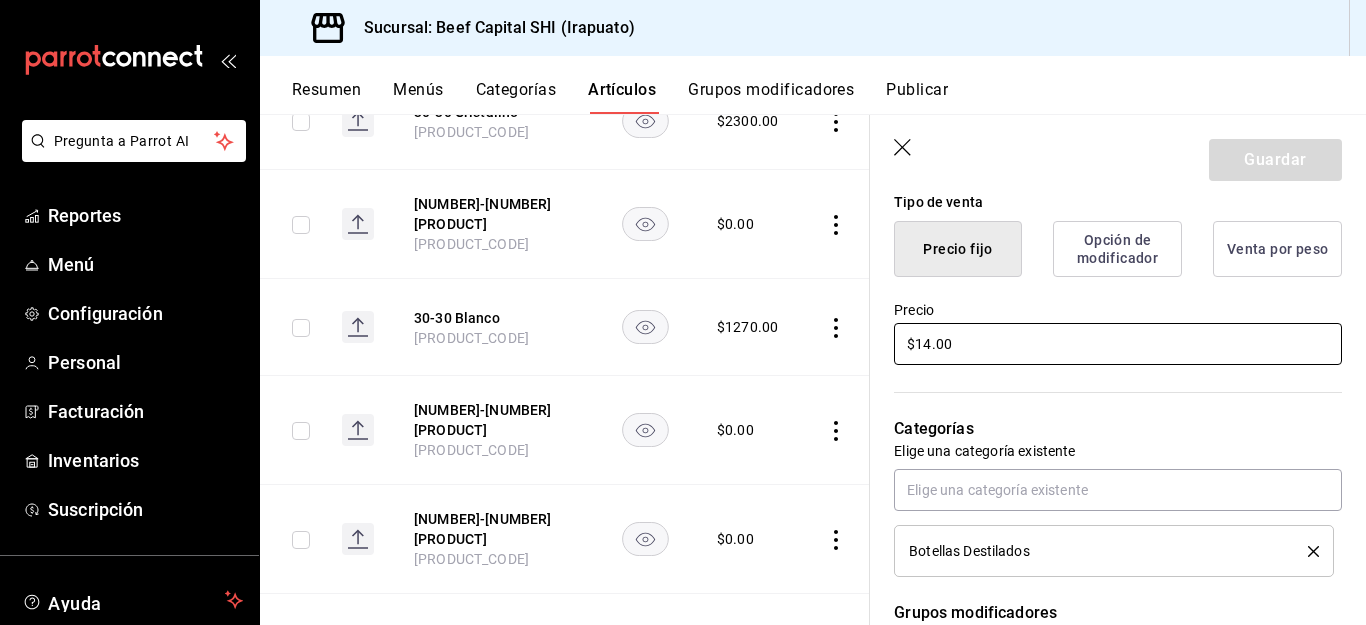 type on "$1.00" 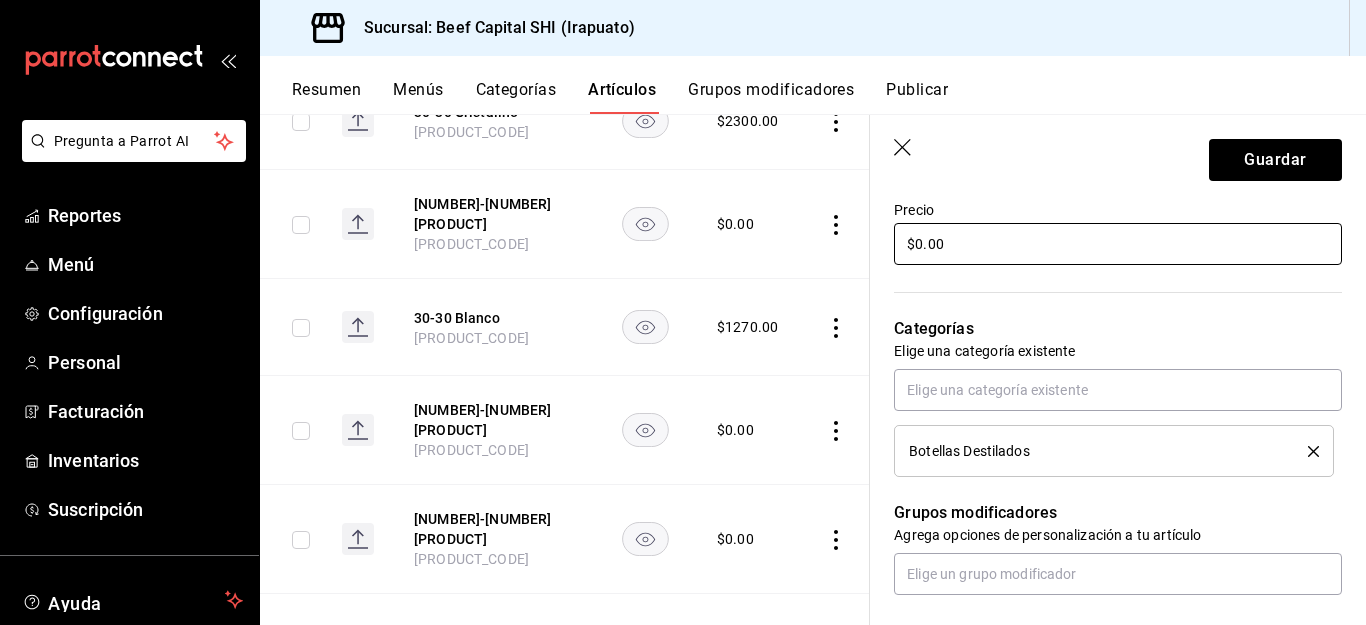 scroll, scrollTop: 700, scrollLeft: 0, axis: vertical 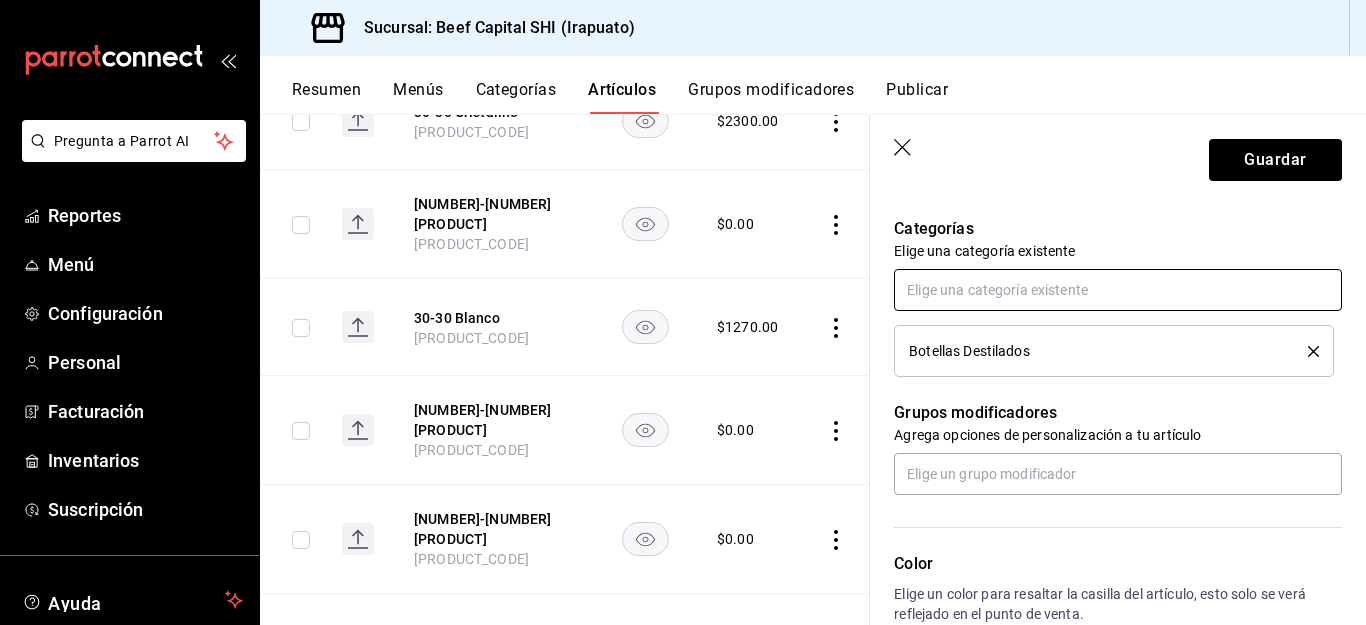 type on "$0.00" 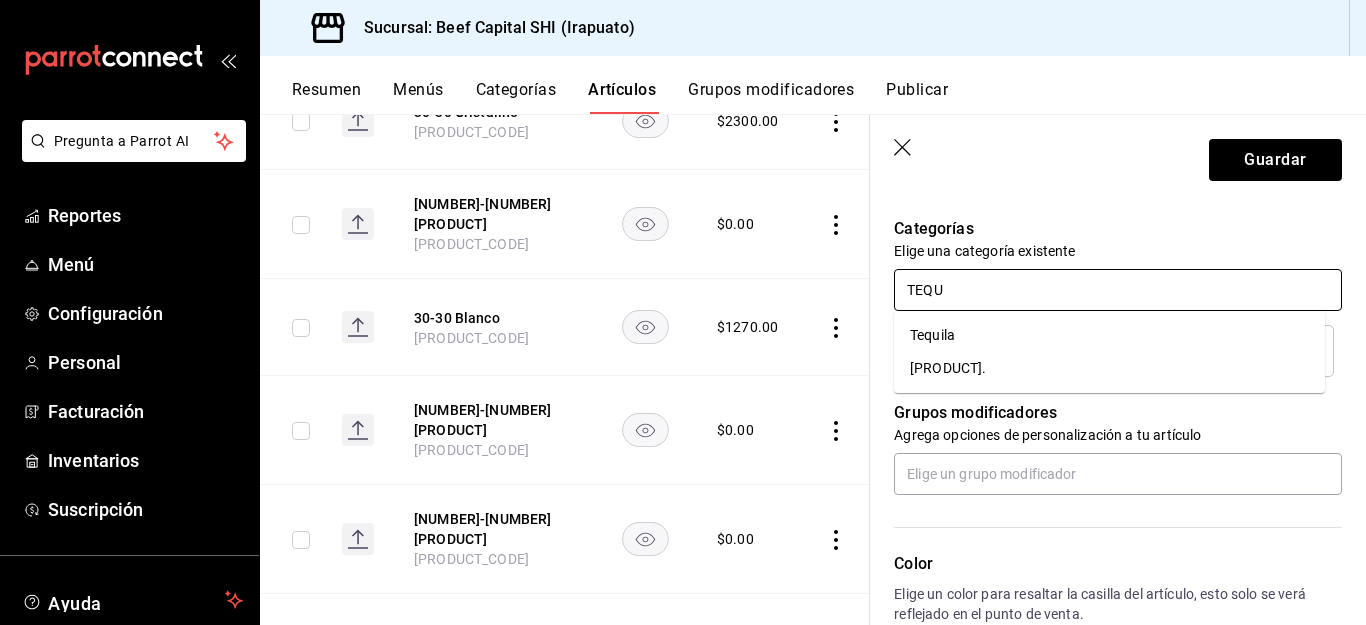type on "TEQUI" 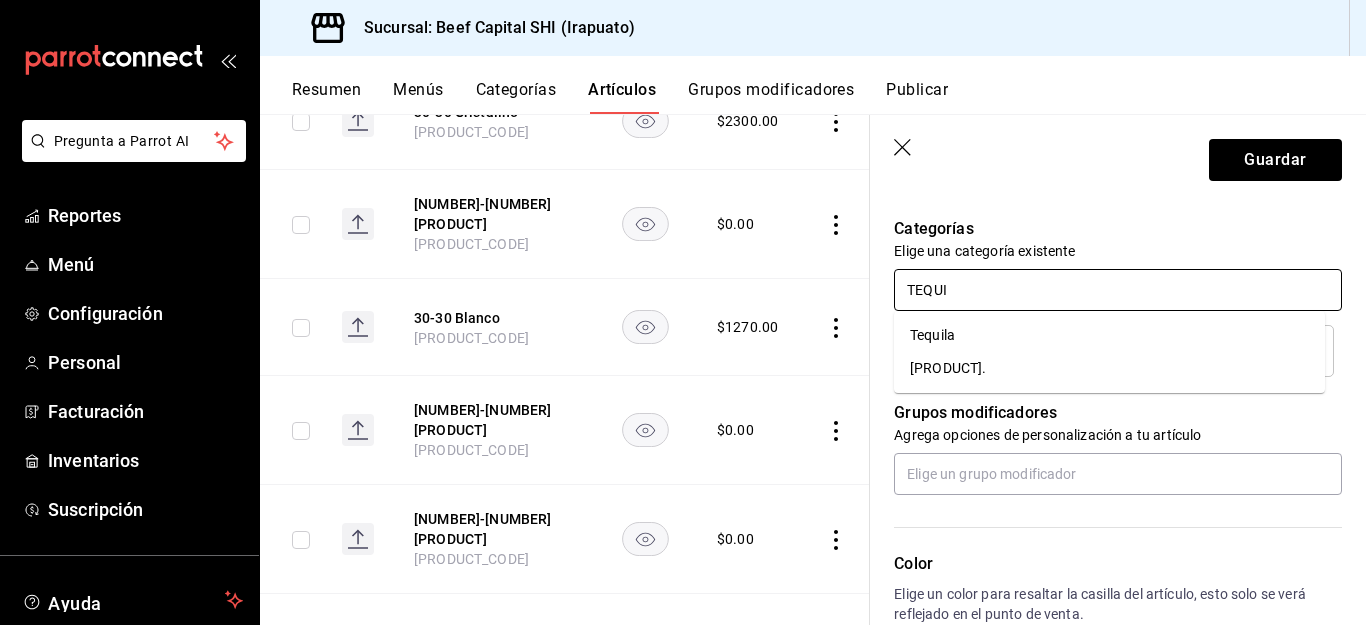 click on "[PRODUCT]." at bounding box center (1109, 368) 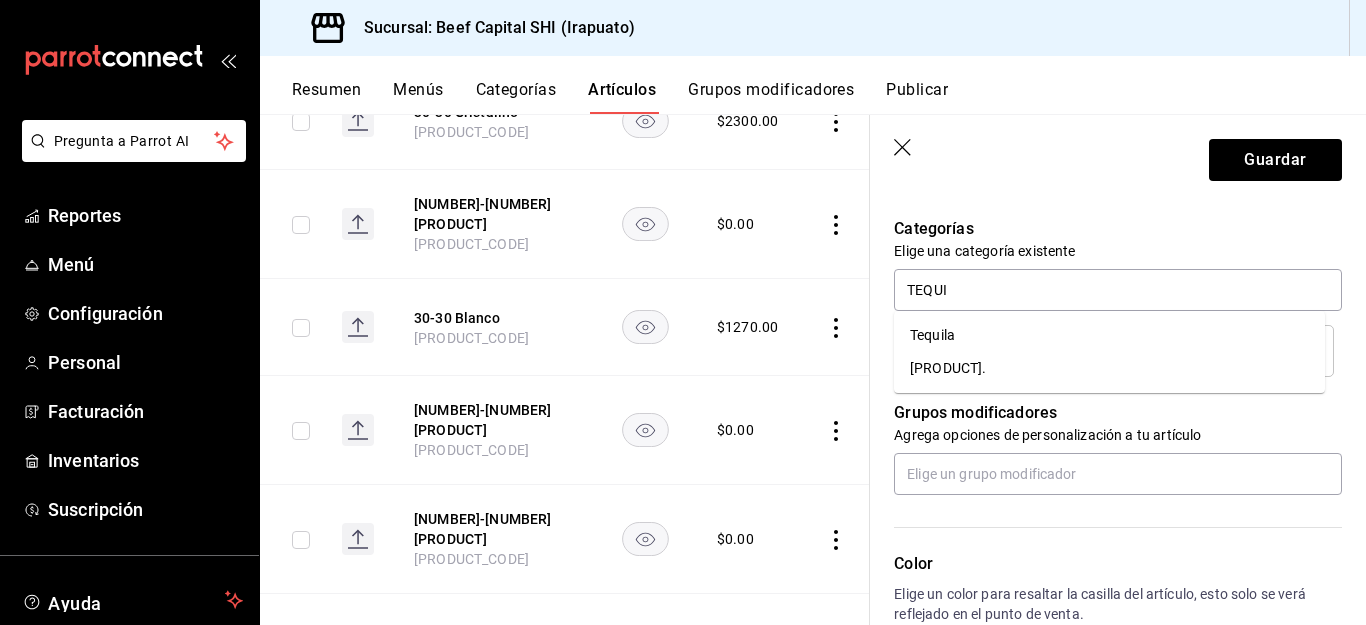 type 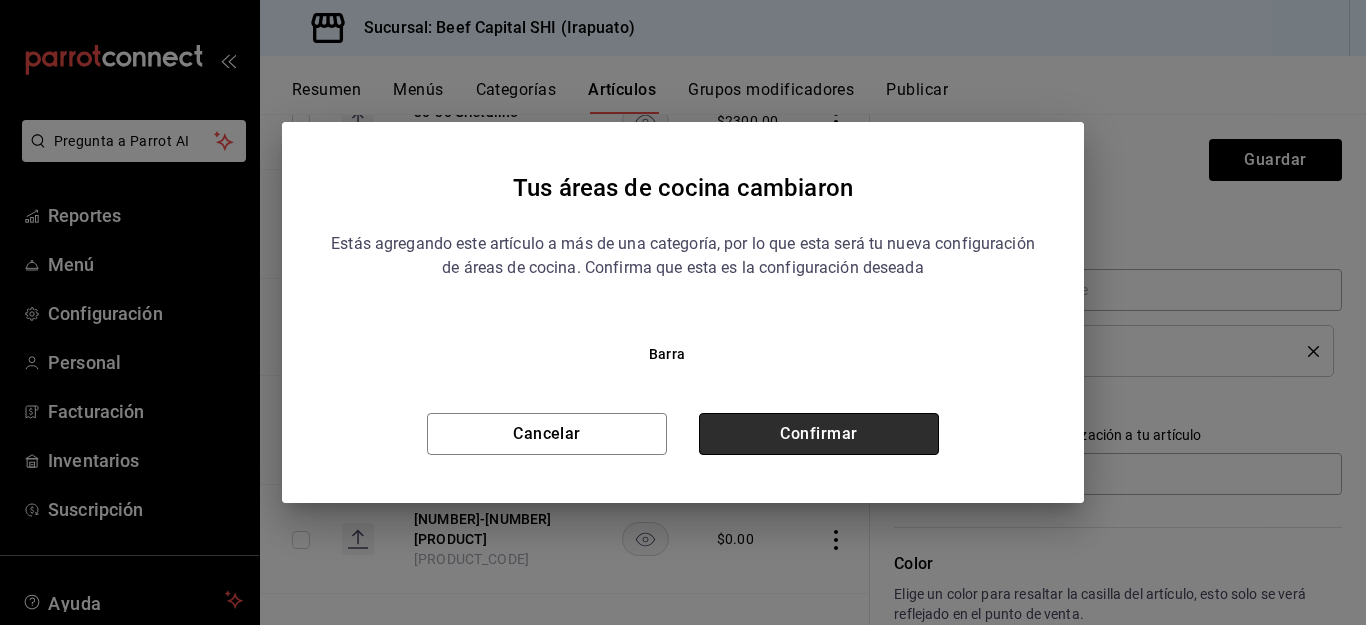 click on "Confirmar" at bounding box center [819, 434] 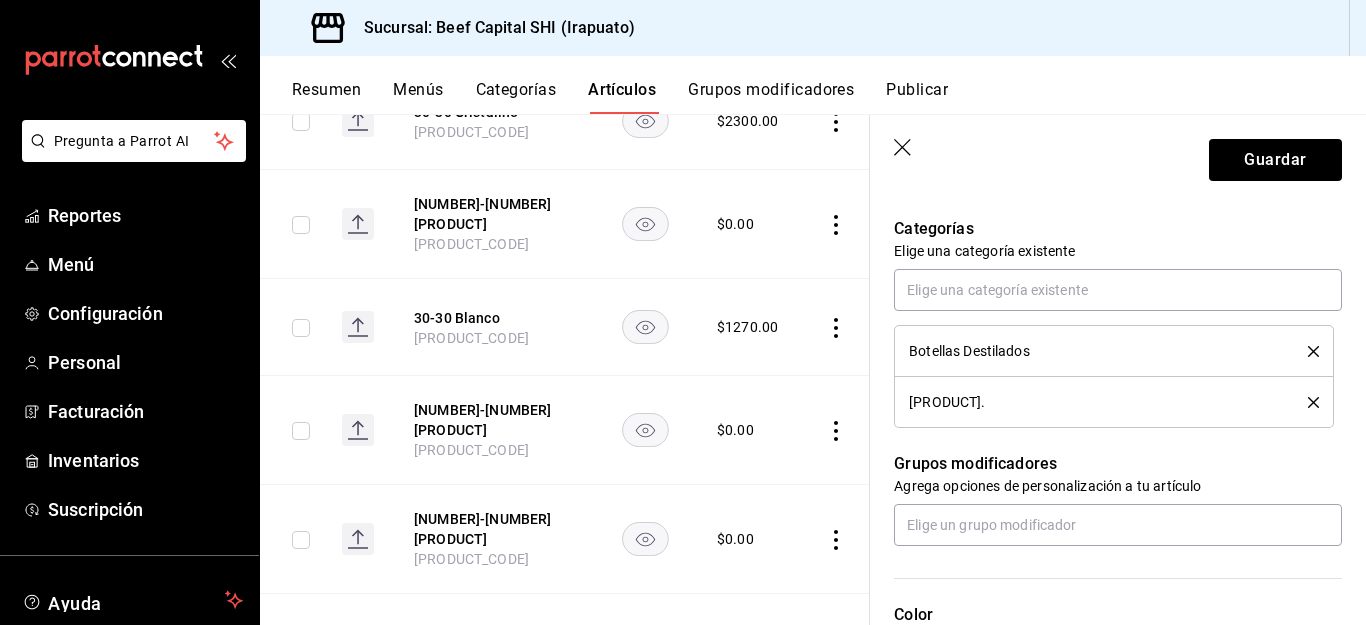 click 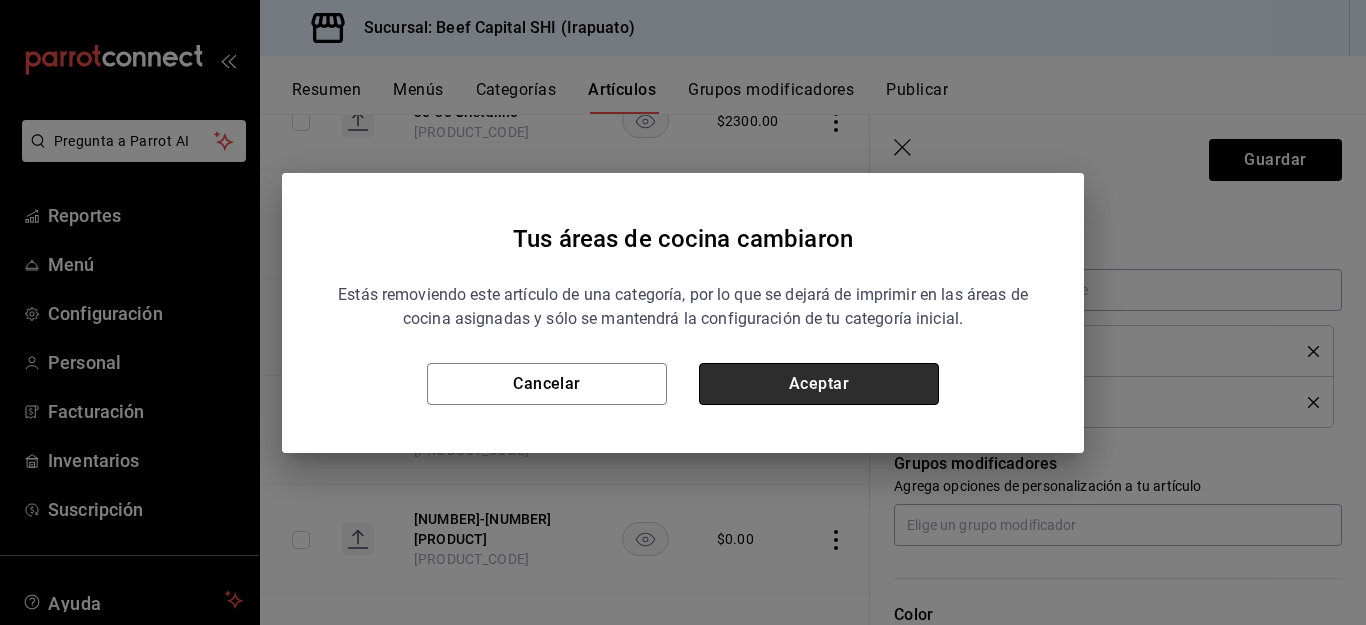 click on "Aceptar" at bounding box center (819, 384) 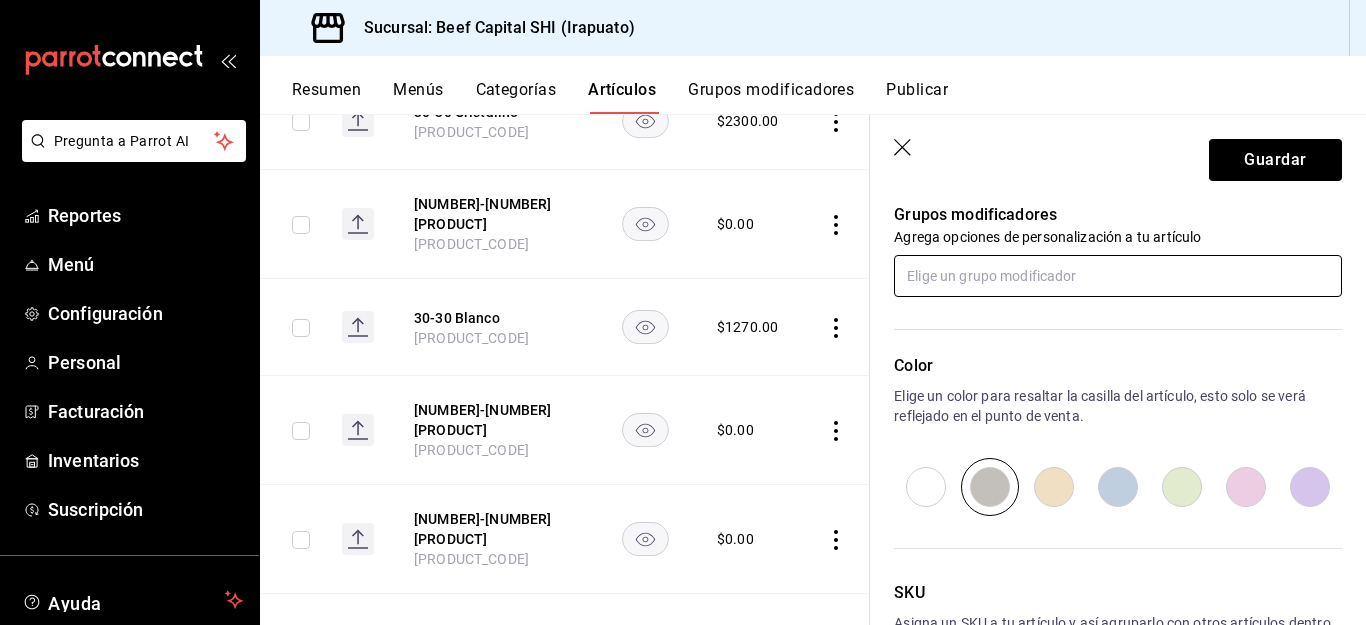 scroll, scrollTop: 900, scrollLeft: 0, axis: vertical 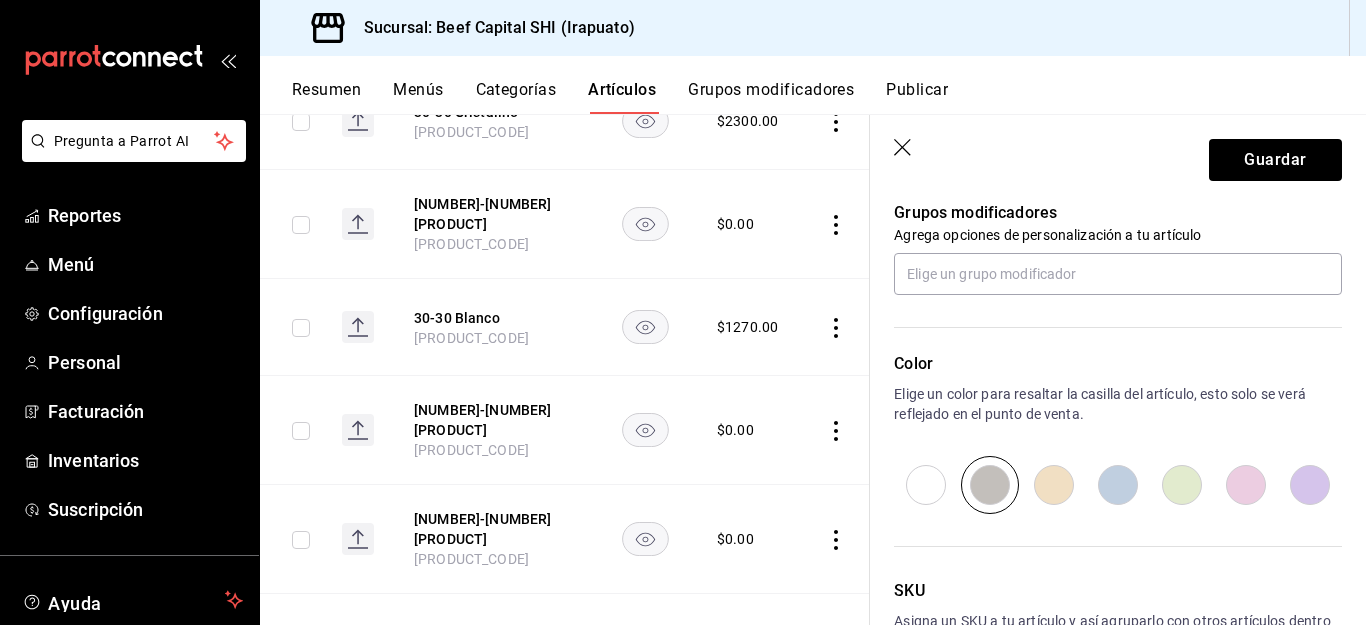 click at bounding box center (1054, 485) 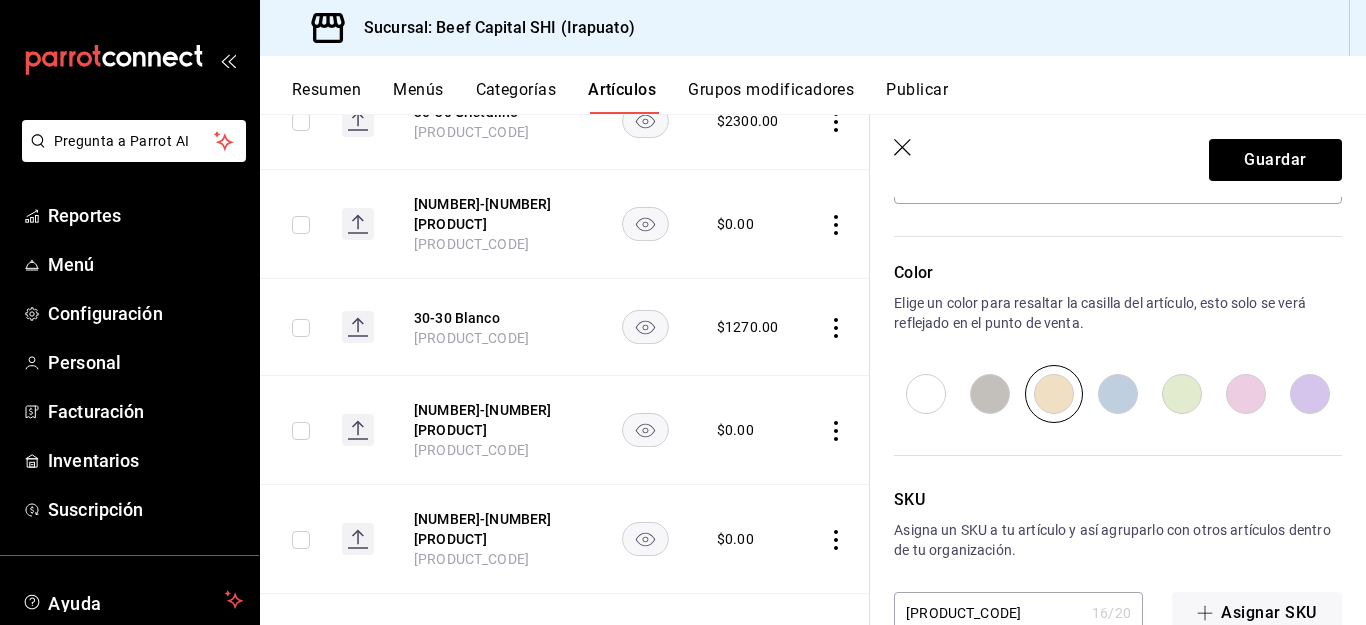 scroll, scrollTop: 1040, scrollLeft: 0, axis: vertical 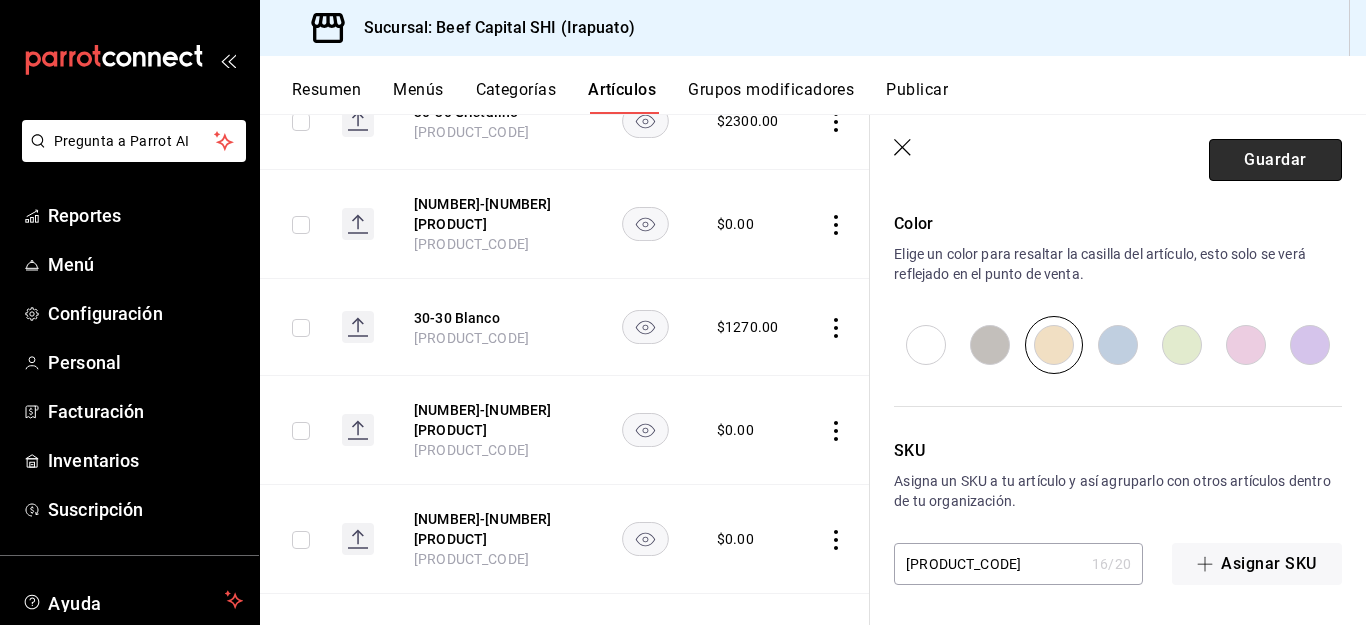 click on "Guardar" at bounding box center (1275, 160) 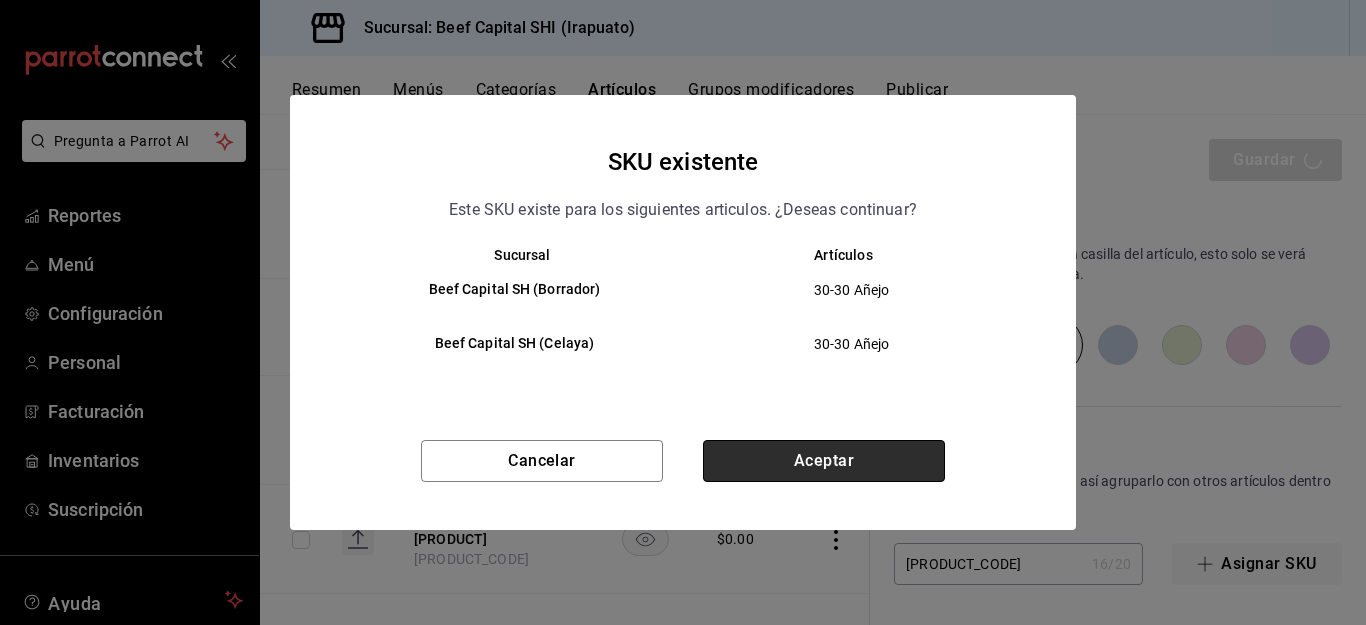 click on "Aceptar" at bounding box center [824, 461] 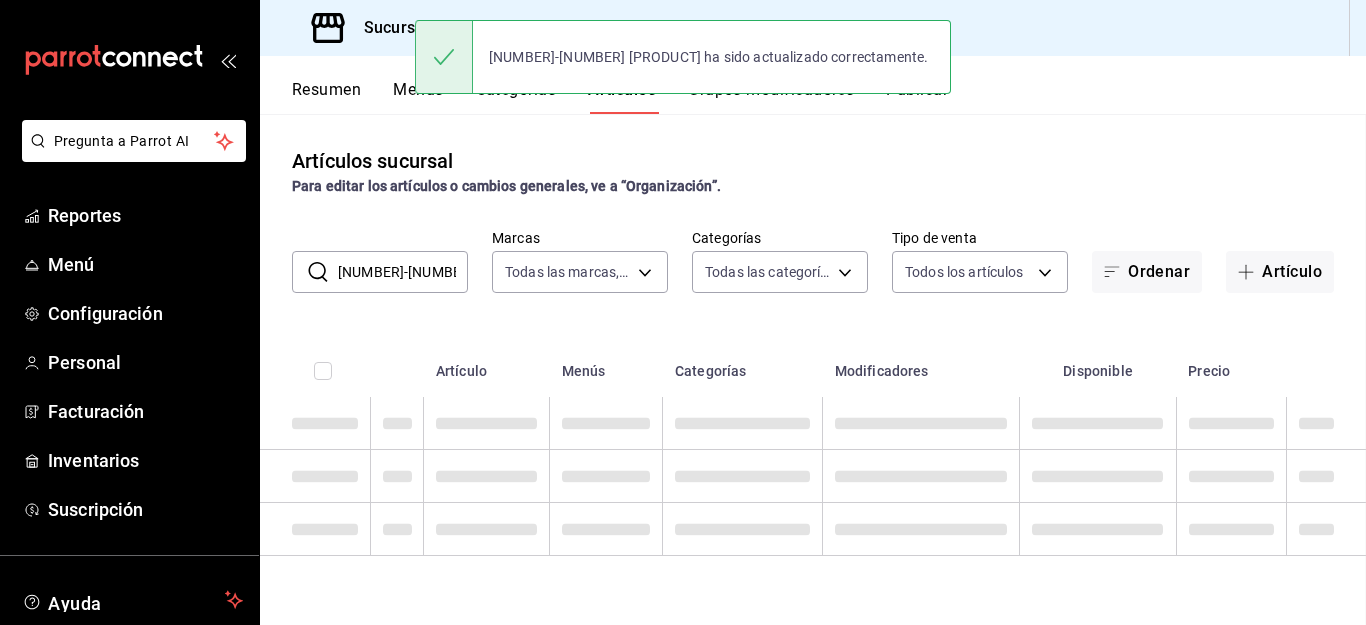 scroll, scrollTop: 0, scrollLeft: 0, axis: both 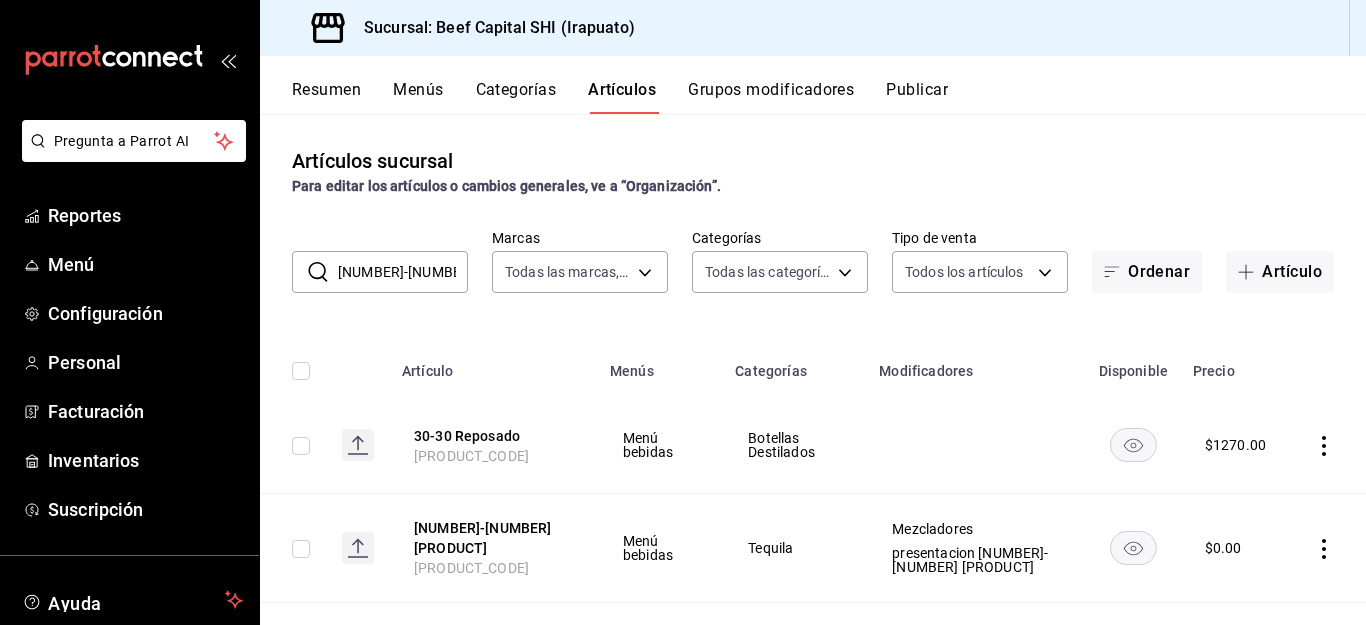 click on "Grupos modificadores" at bounding box center (771, 97) 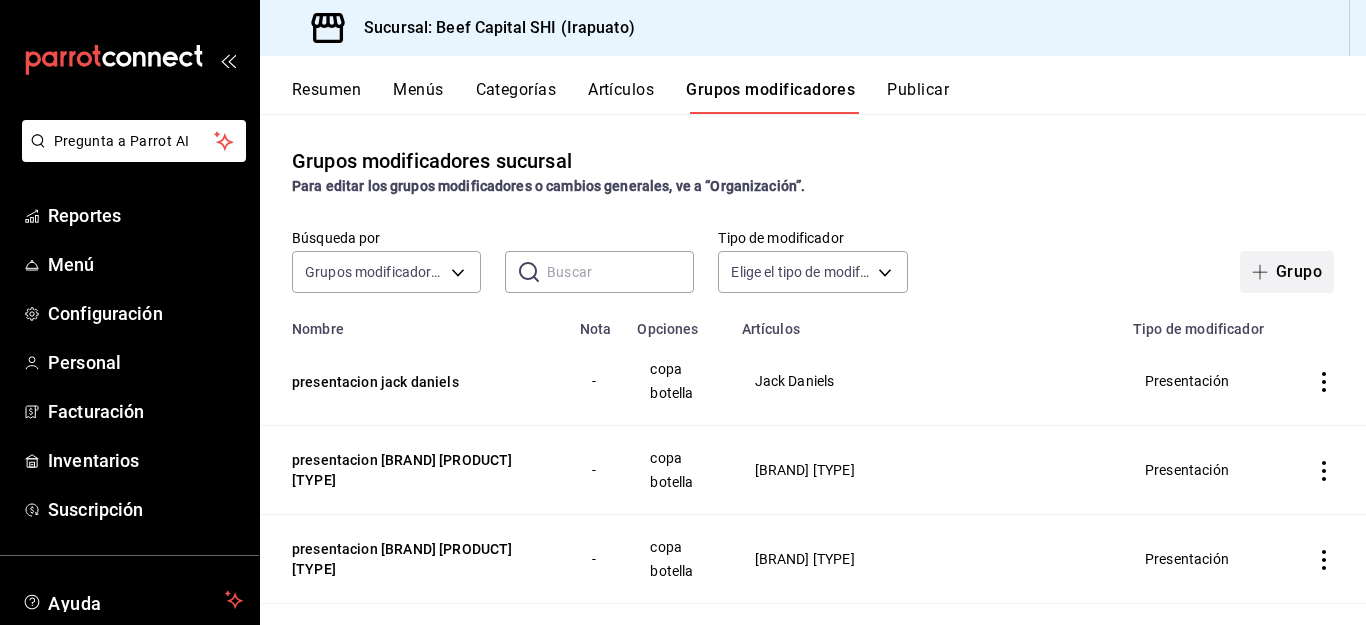 click 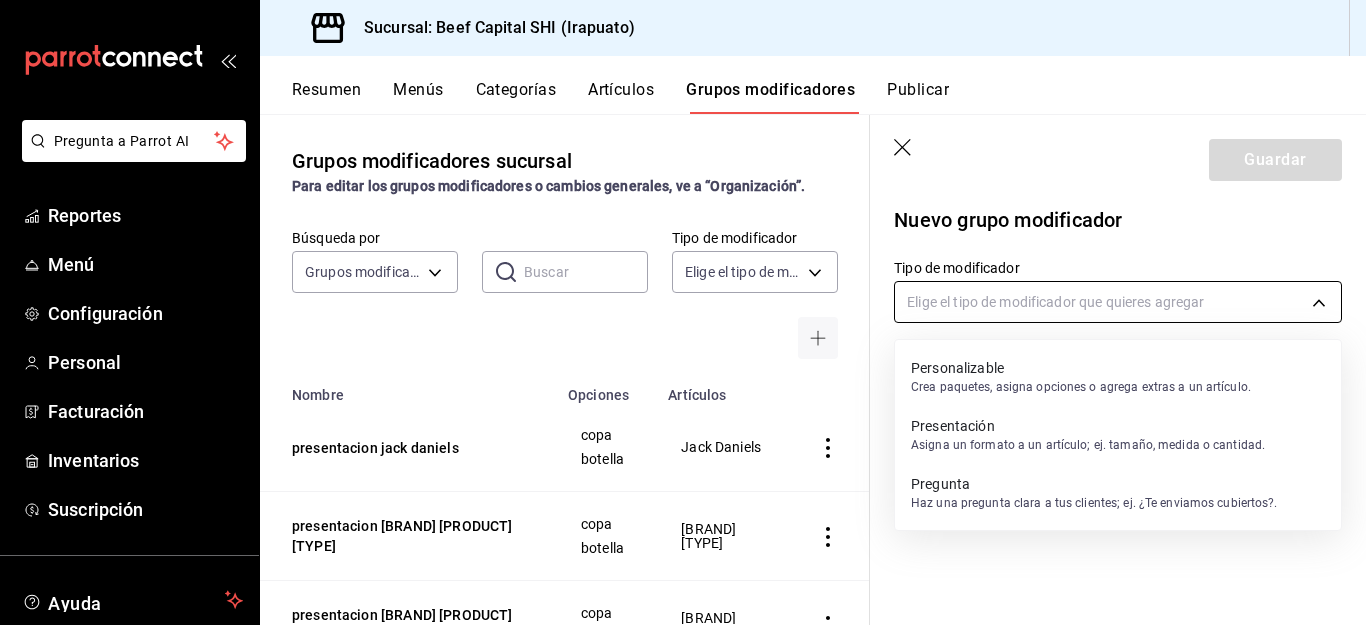 click on "Pregunta a Parrot AI Reportes   Menú   Configuración   Personal   Facturación   Inventarios   Suscripción   Ayuda Recomienda Parrot   [PERSON_NAME]   Sugerir nueva función   Sucursal: Beef Capital SHI (Irapuato) Resumen Menús Categorías Artículos Grupos modificadores Publicar Grupos modificadores sucursal Para editar los grupos modificadores o cambios generales, ve a “Organización”. Búsqueda por Grupos modificadores GROUP ​ ​ Tipo de modificador Elige el tipo de modificador Nombre Opciones Artículos presentacion [BRAND] [VOLUME] [CONTAINER] [BRAND] presentacion [BRAND] [PRODUCT] [TYPE] [CONTAINER] [BRAND] [PRODUCT] [TYPE] presentacion [BRAND] [PRODUCT] [TYPE] [CONTAINER] [BRAND] [PRODUCT] [TYPE] Presentacion [BRAND] [PRODUCT] [CONTAINER] - Presentación [BRAND] [PRODUCT] [CONTAINER] [BRAND] [PRODUCT] Presentación [BRAND] [PRODUCT] [CONTAINER] [BRAND] [PRODUCT] Presentación [NUMBER] [PRODUCT] [CONTAINER] [NUMBER] [PRODUCT] presentacion [BRAND] [PRODUCT] [CONTAINER] [BRAND] [PRODUCT] presentacion [BRAND] [PRODUCT] [CONTAINER] [BRAND] [PRODUCT] presentacion [BRAND] [PRODUCT] [CONTAINER] [BRAND] [PRODUCT] .5" at bounding box center (683, 312) 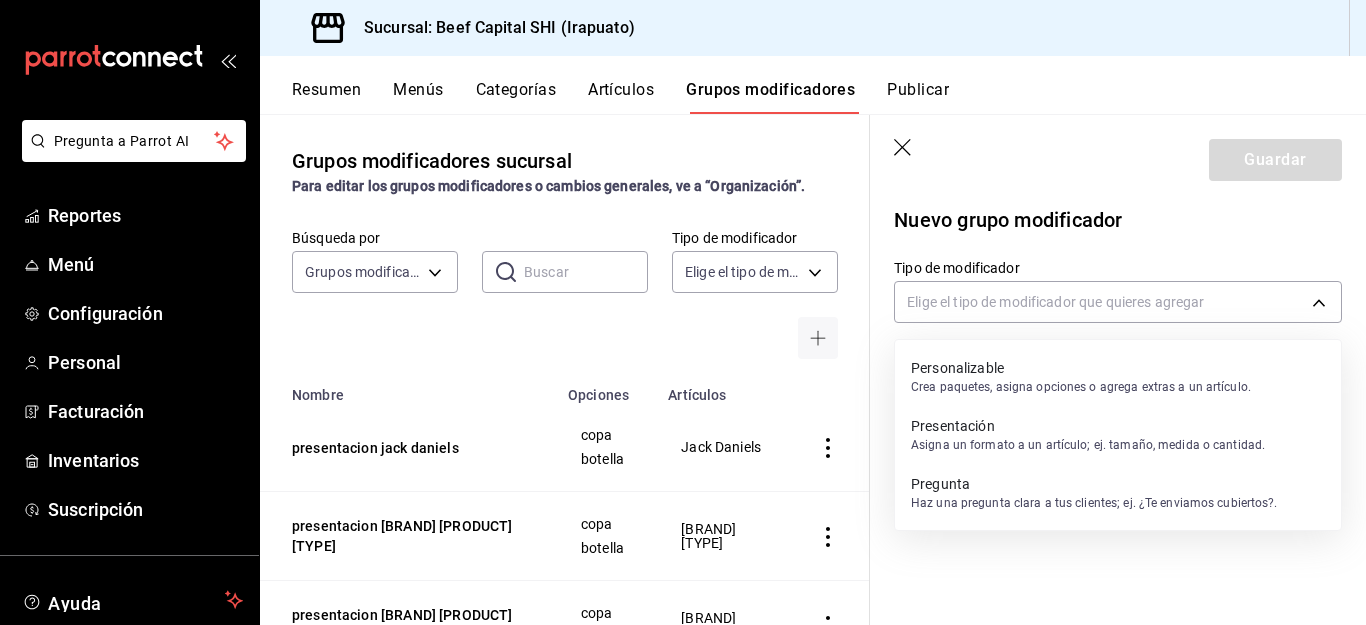 click on "Asigna un formato a un artículo; ej. tamaño, medida o cantidad." at bounding box center [1088, 445] 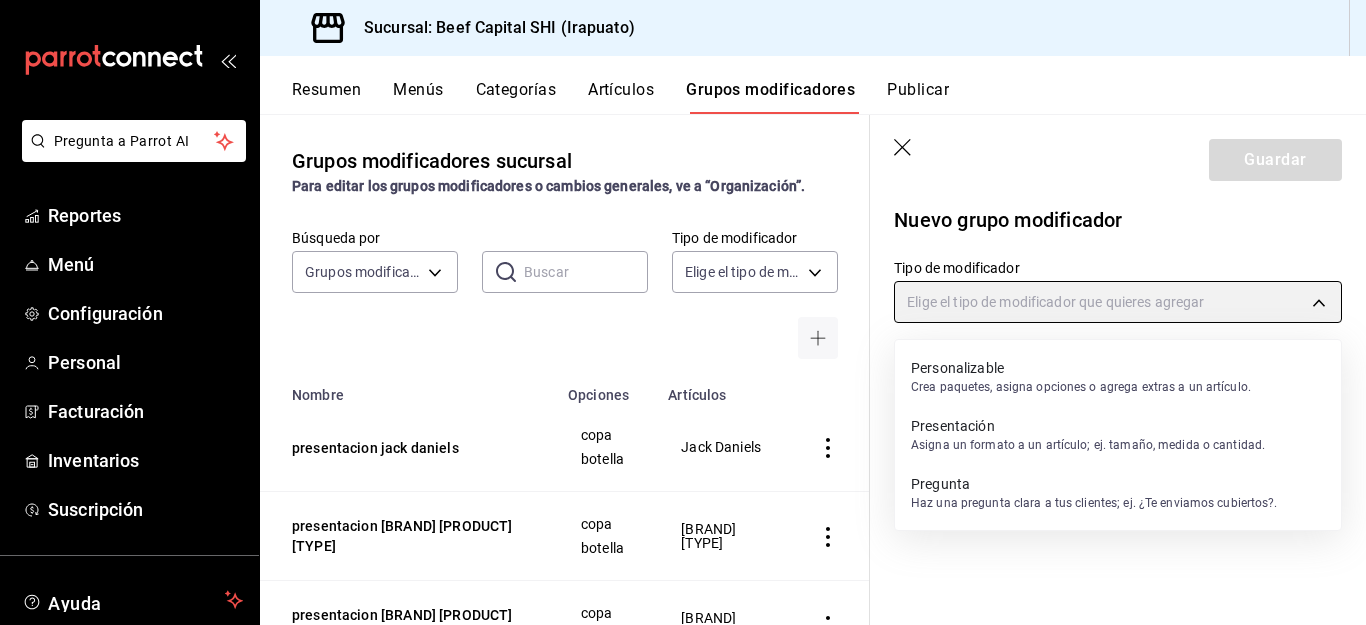 type on "PRESENTATION" 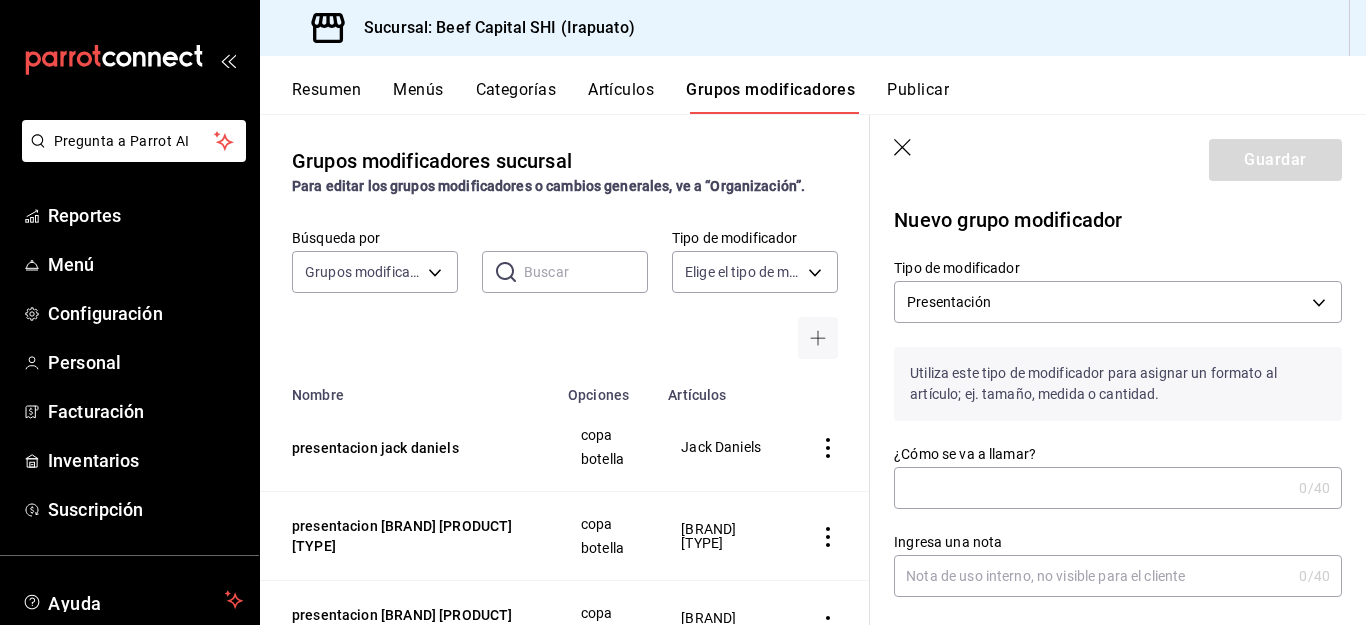 click on "¿Cómo se va a llamar?" at bounding box center [1092, 488] 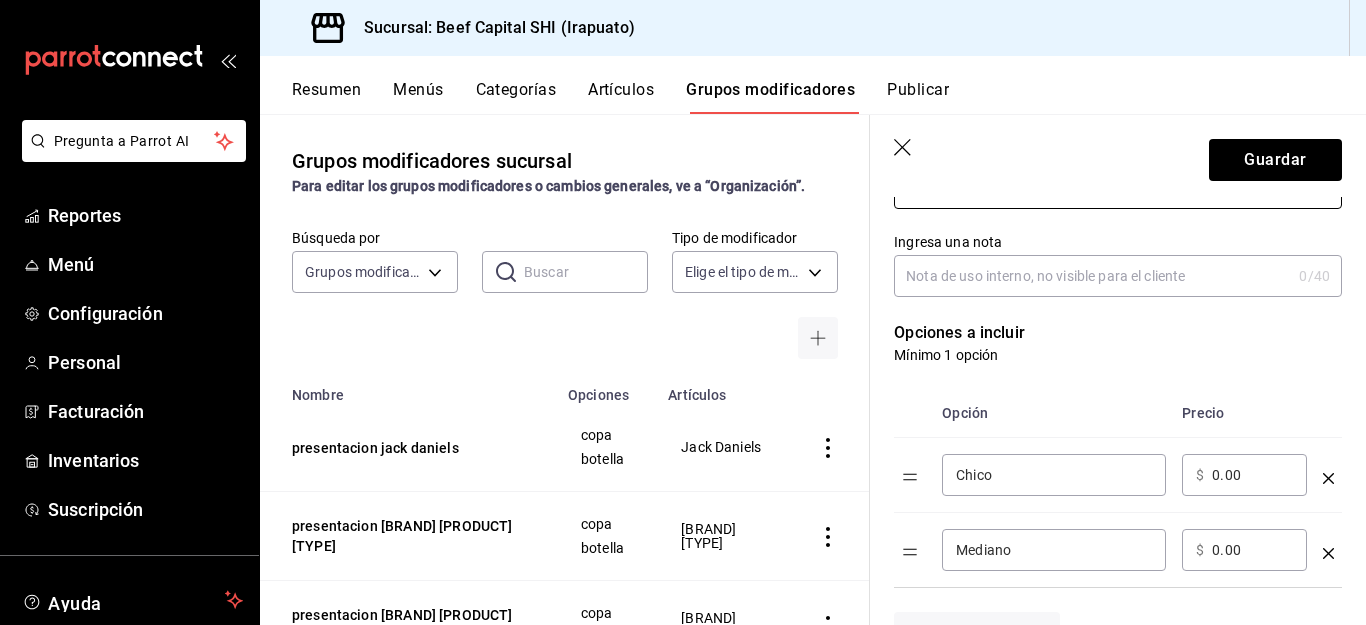 scroll, scrollTop: 400, scrollLeft: 0, axis: vertical 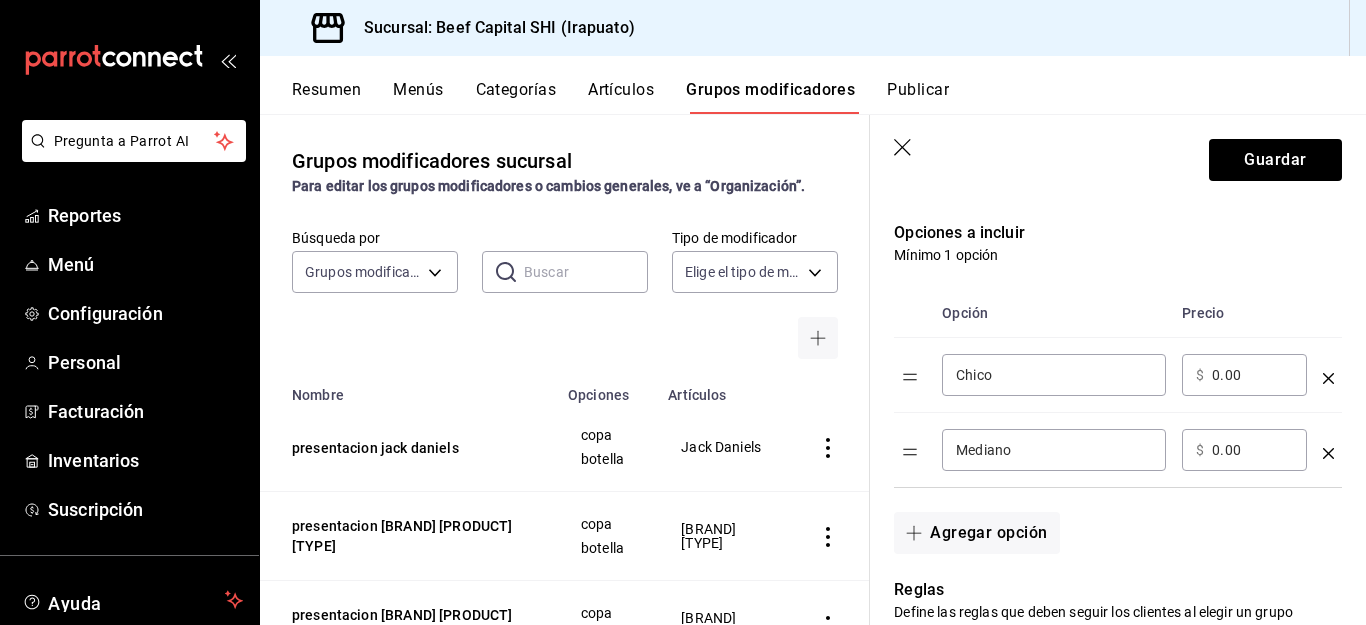 type on "Presentación [NUMBER]-[NUMBER] anejo" 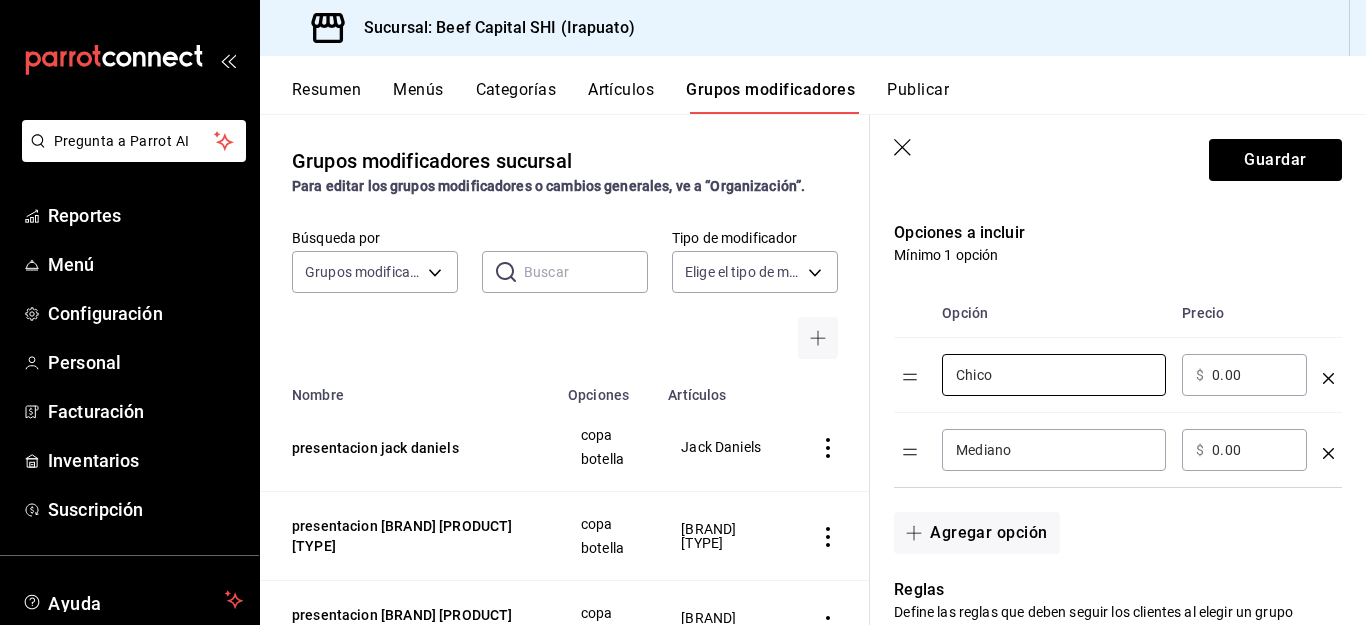 drag, startPoint x: 1032, startPoint y: 385, endPoint x: 684, endPoint y: 372, distance: 348.24274 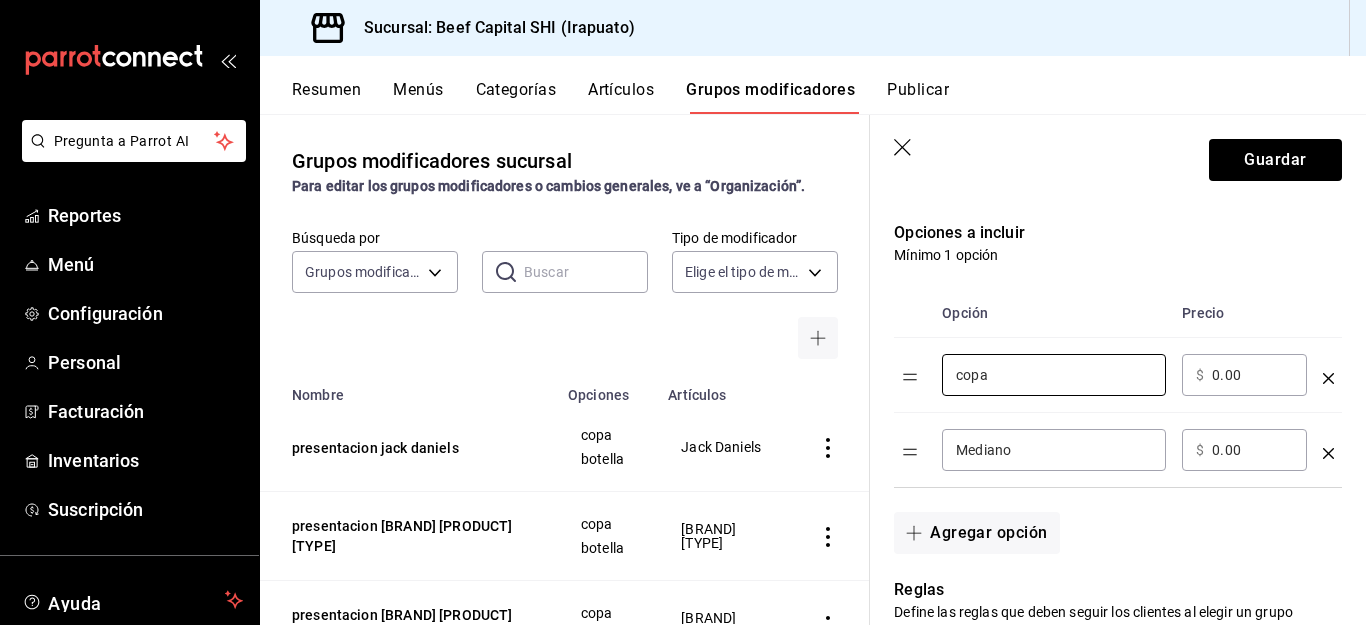 type on "copa" 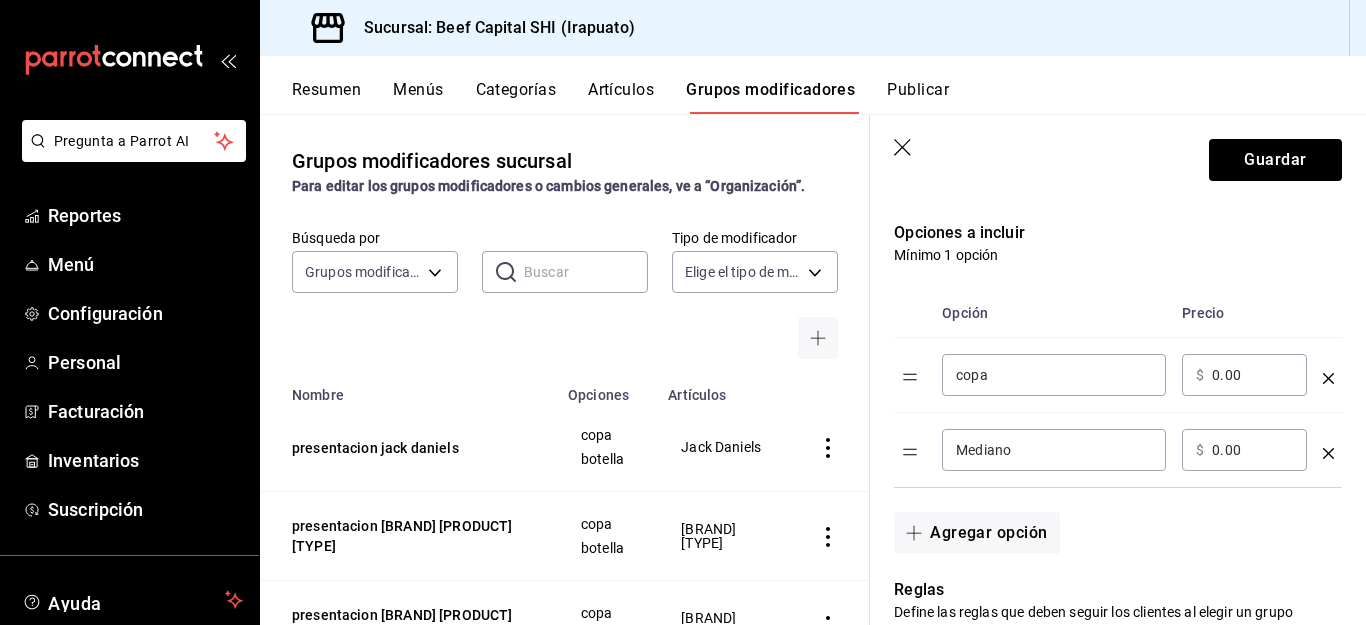drag, startPoint x: 1231, startPoint y: 369, endPoint x: 1245, endPoint y: 373, distance: 14.56022 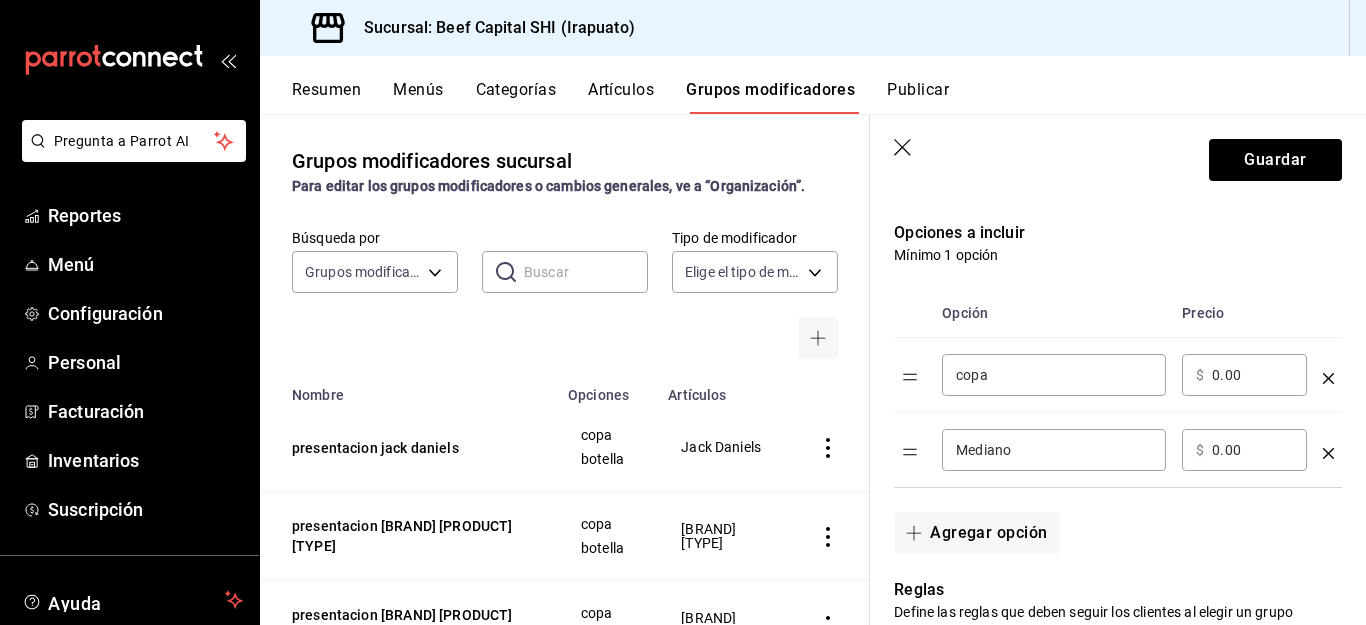 type on "0.00" 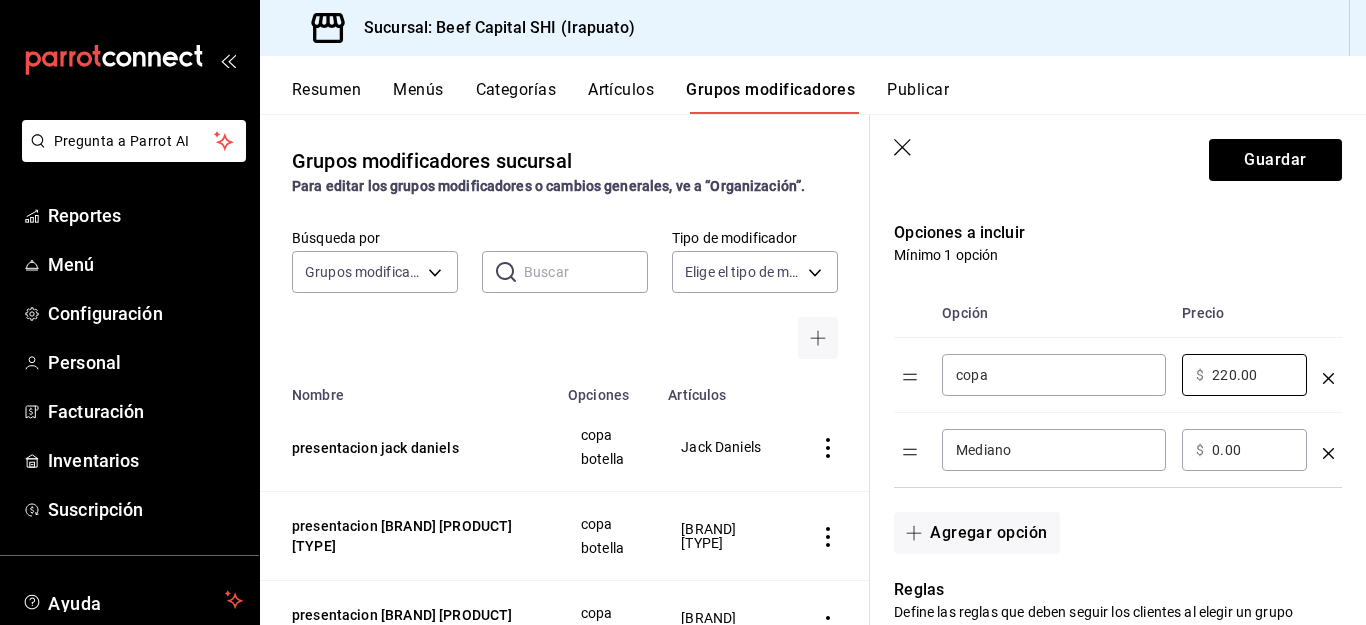 type on "220.00" 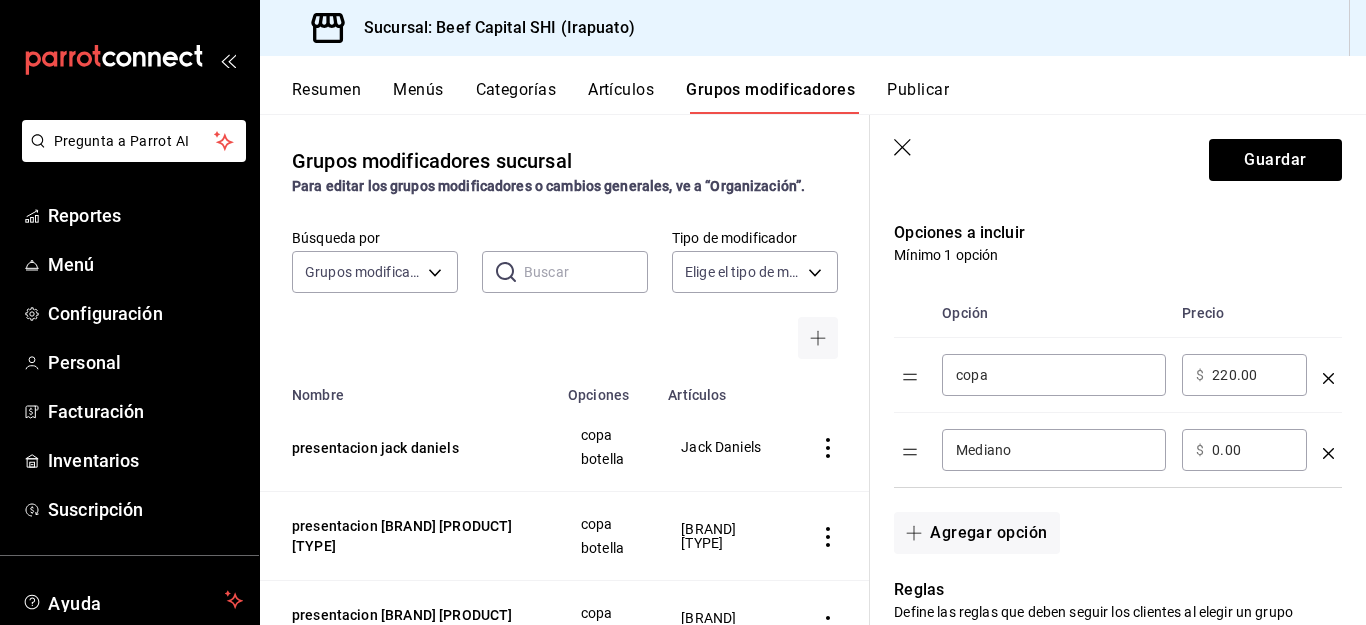 drag, startPoint x: 1024, startPoint y: 449, endPoint x: 943, endPoint y: 440, distance: 81.49847 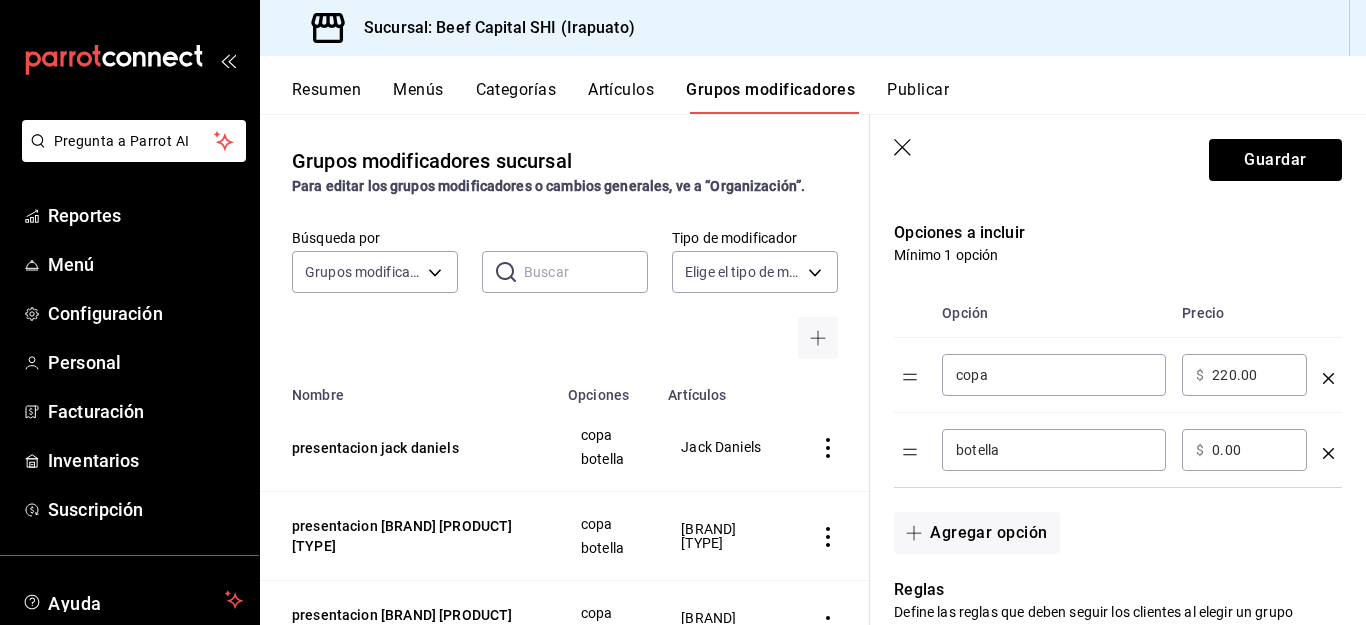 type on "botella" 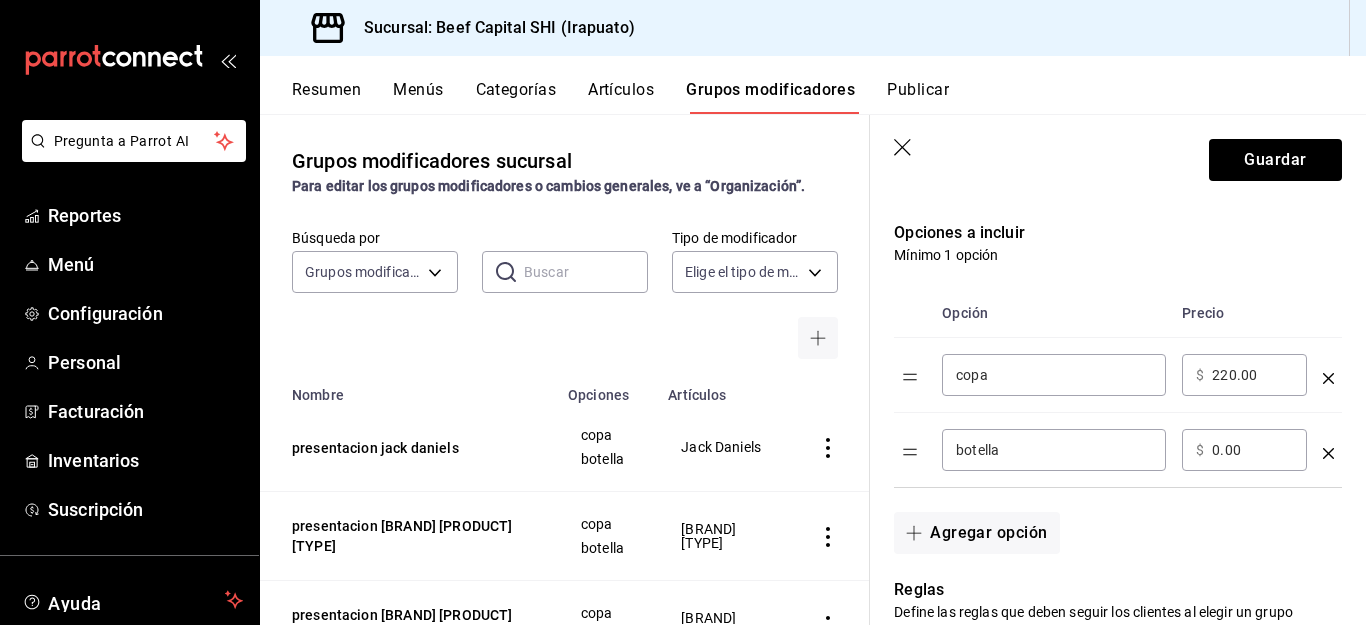 drag, startPoint x: 1225, startPoint y: 455, endPoint x: 1197, endPoint y: 457, distance: 28.071337 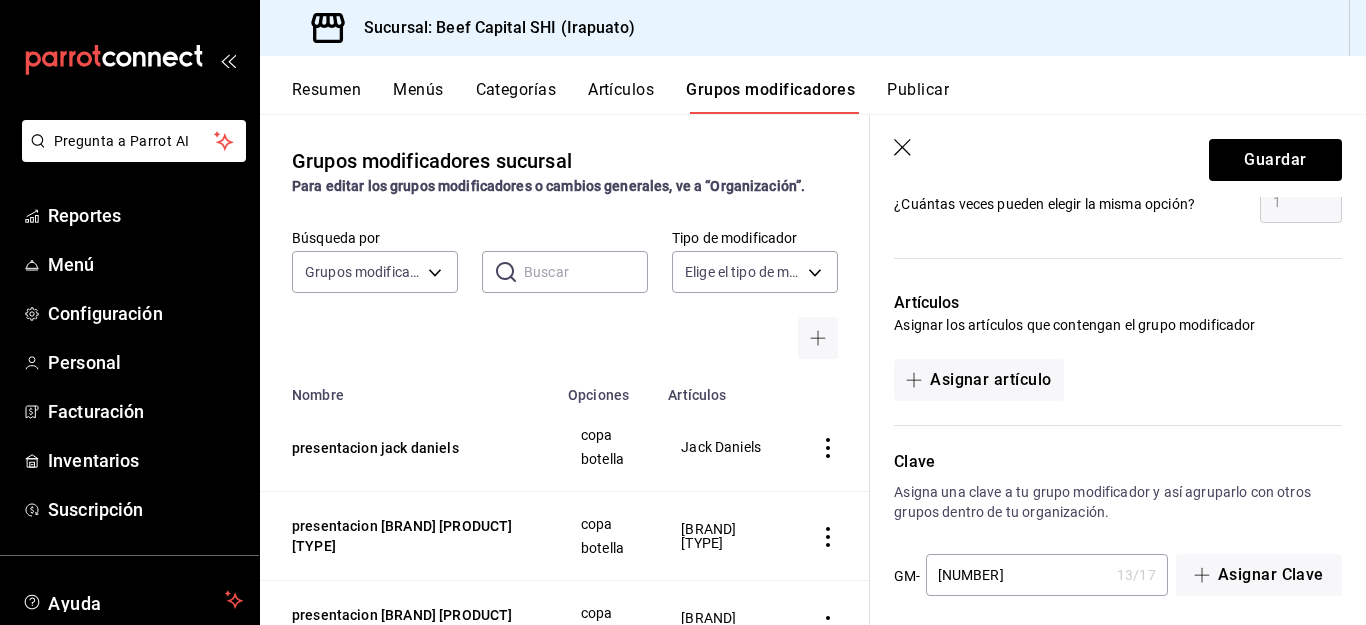 scroll, scrollTop: 1098, scrollLeft: 0, axis: vertical 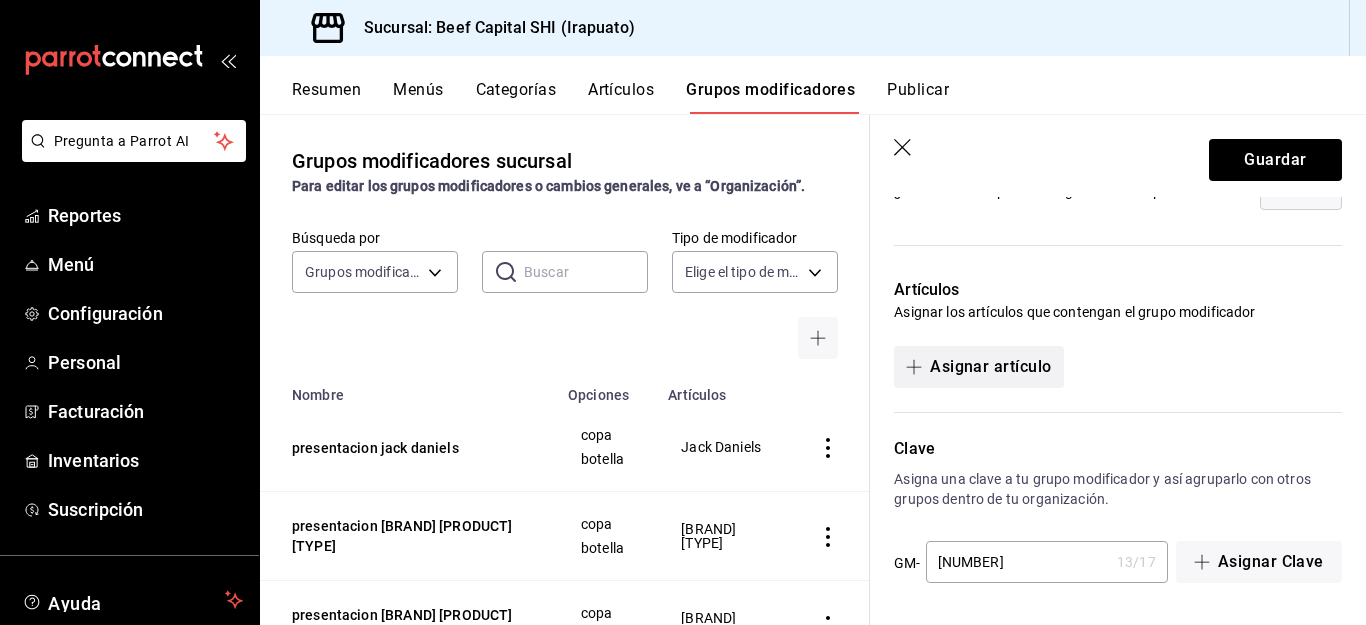 type on "1410.00" 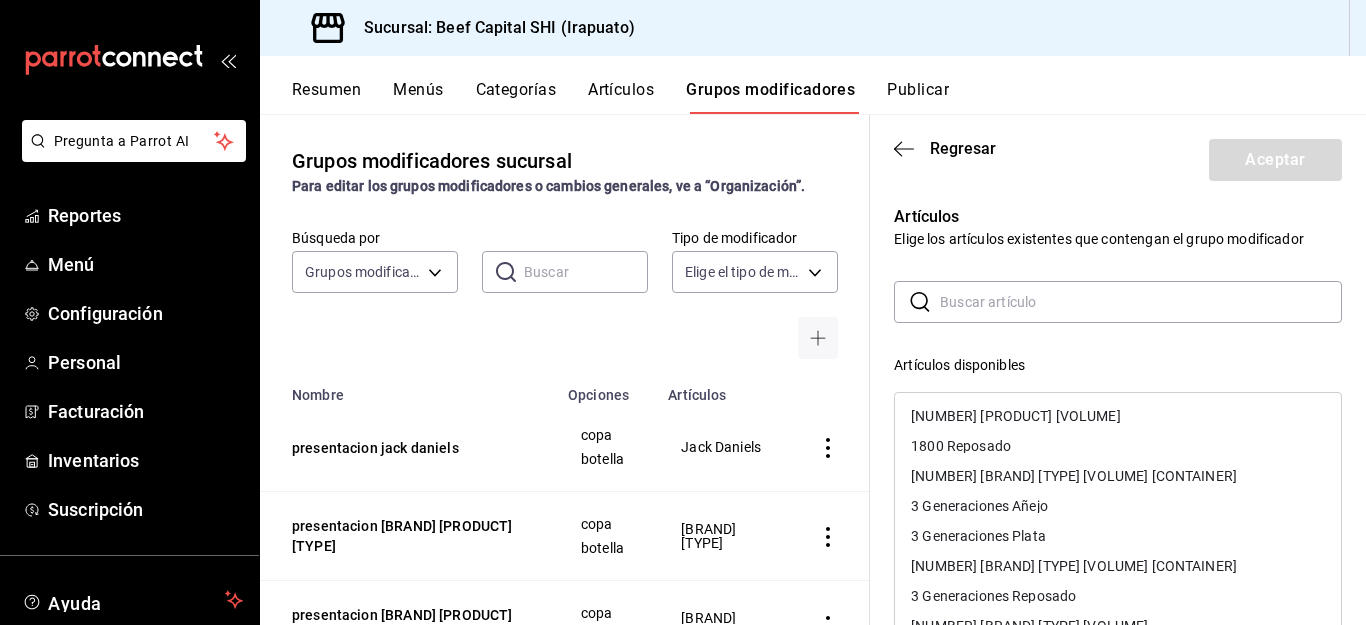 scroll, scrollTop: 0, scrollLeft: 0, axis: both 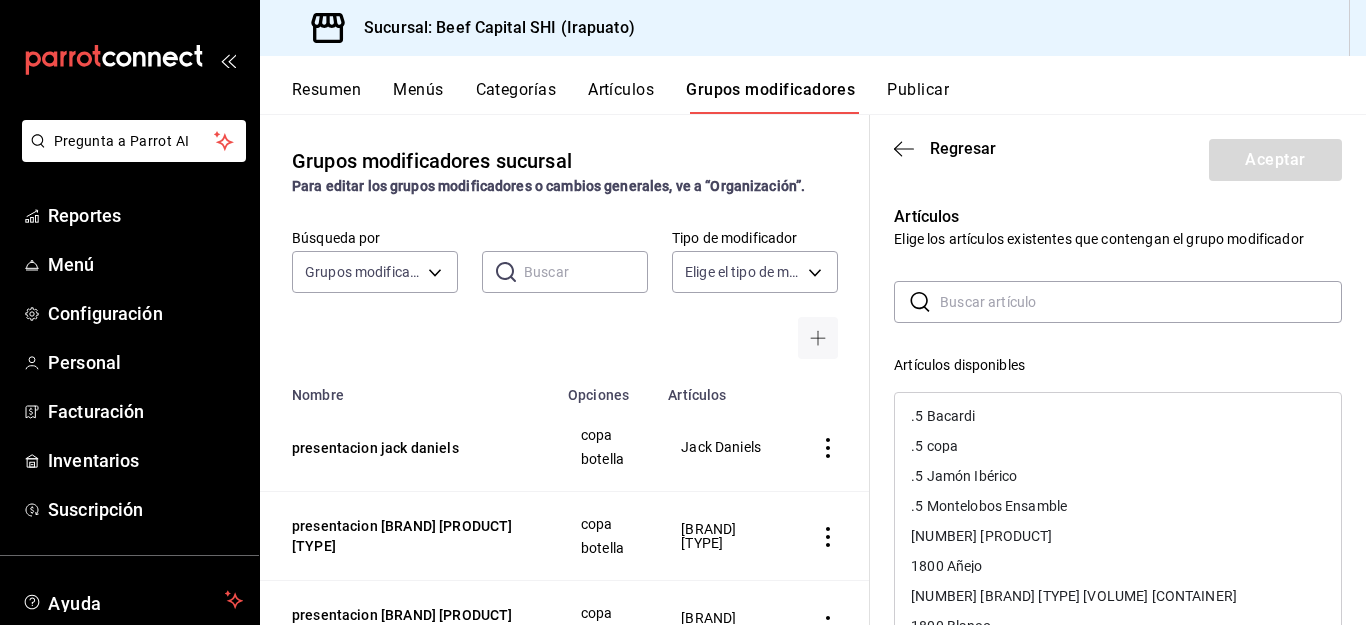 click at bounding box center (1141, 302) 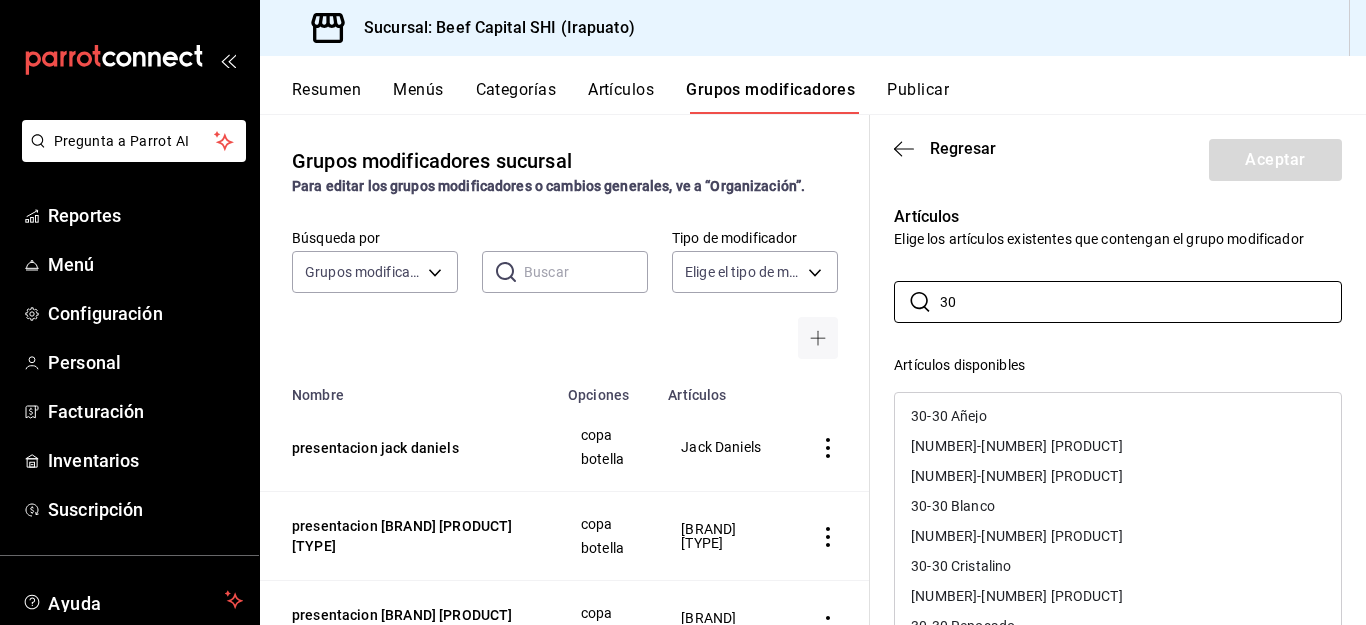 type on "30" 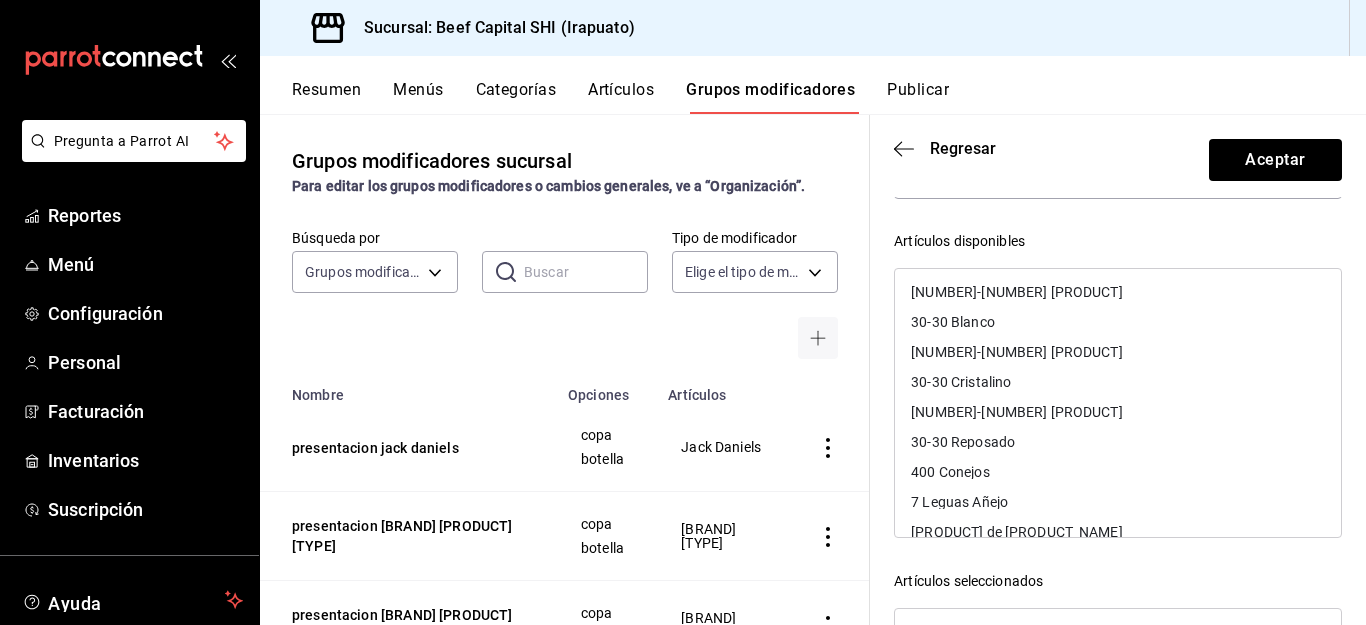 scroll, scrollTop: 400, scrollLeft: 0, axis: vertical 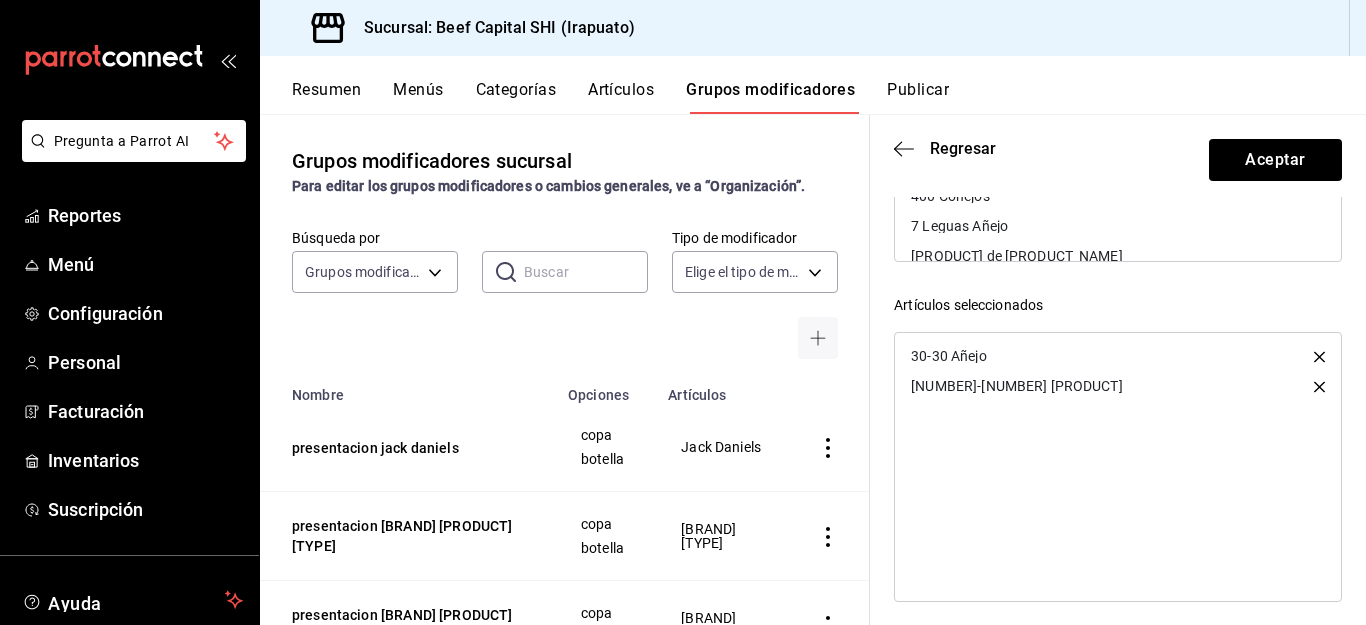 click 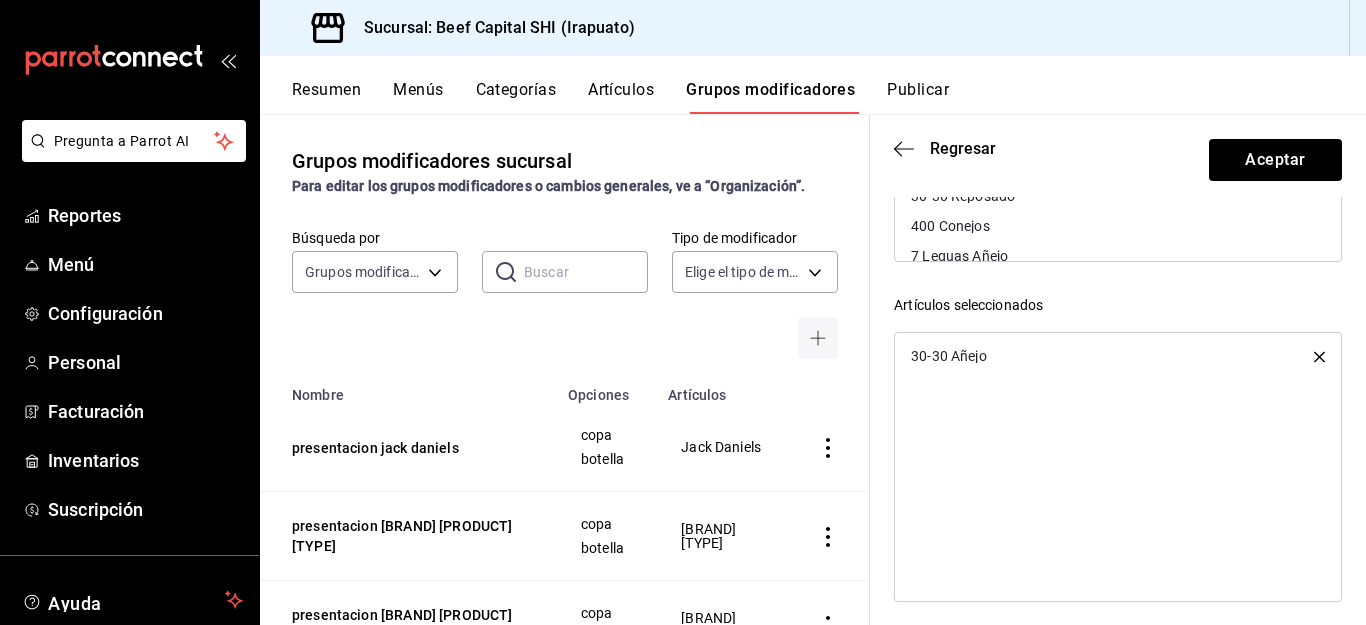 scroll, scrollTop: 410, scrollLeft: 0, axis: vertical 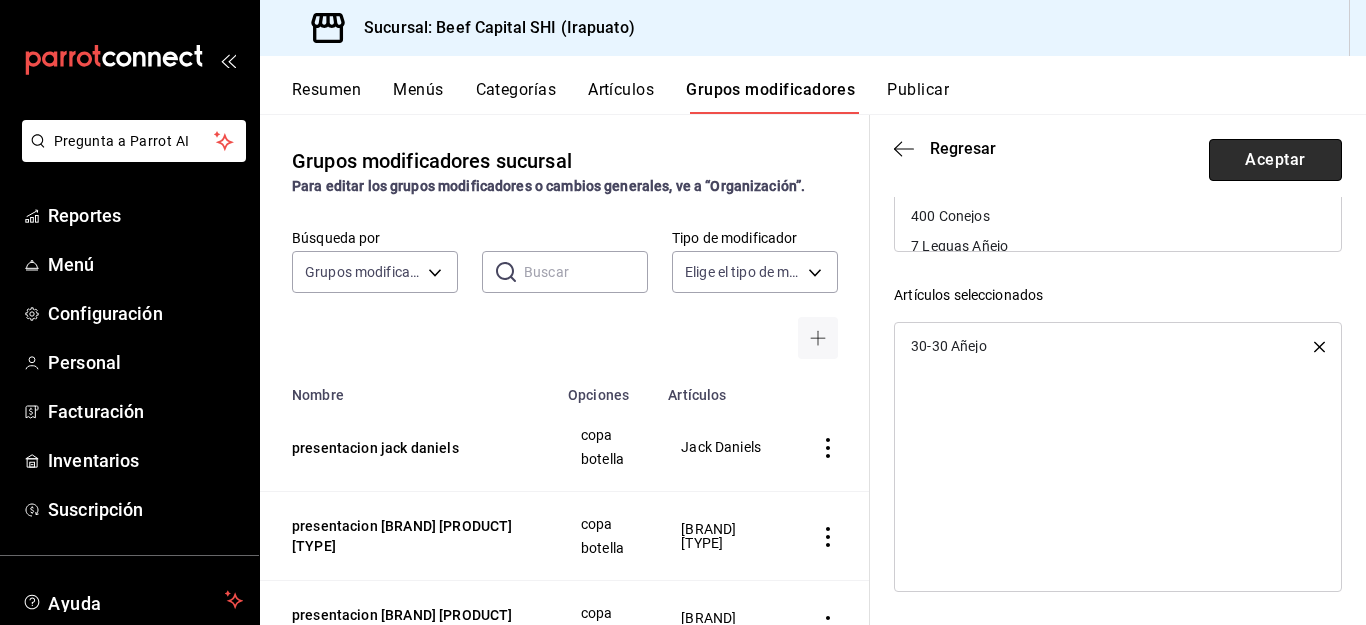 click on "Aceptar" at bounding box center (1275, 160) 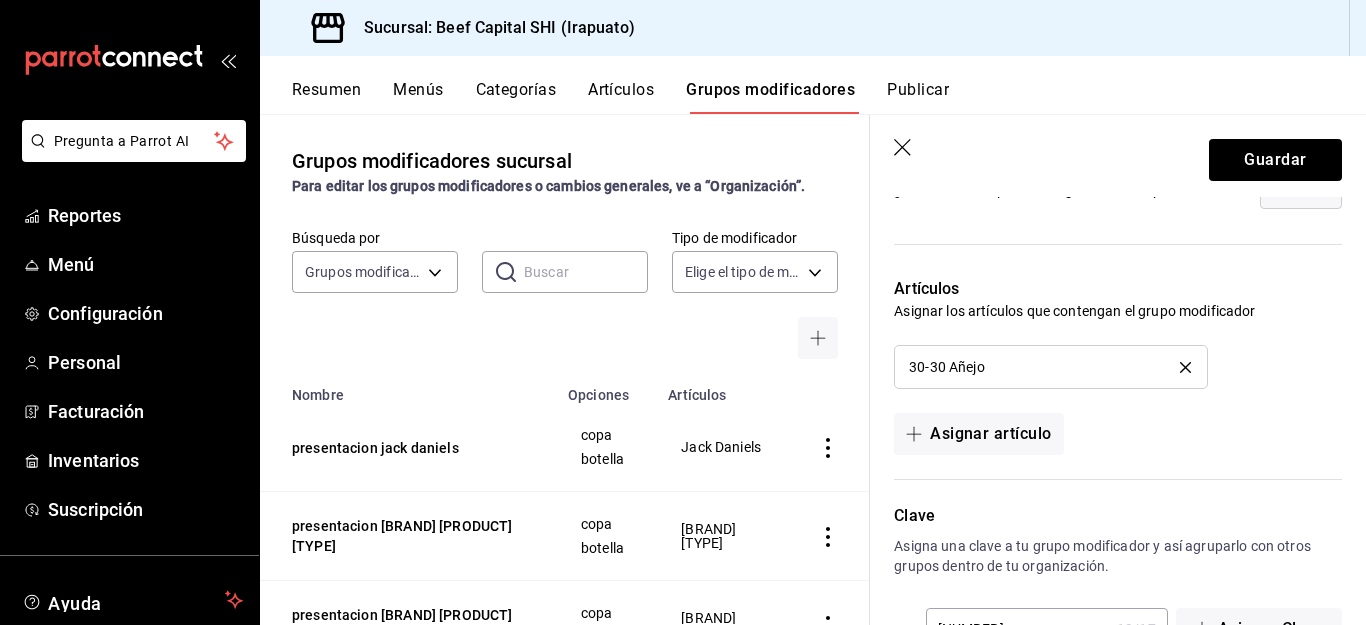 scroll, scrollTop: 1166, scrollLeft: 0, axis: vertical 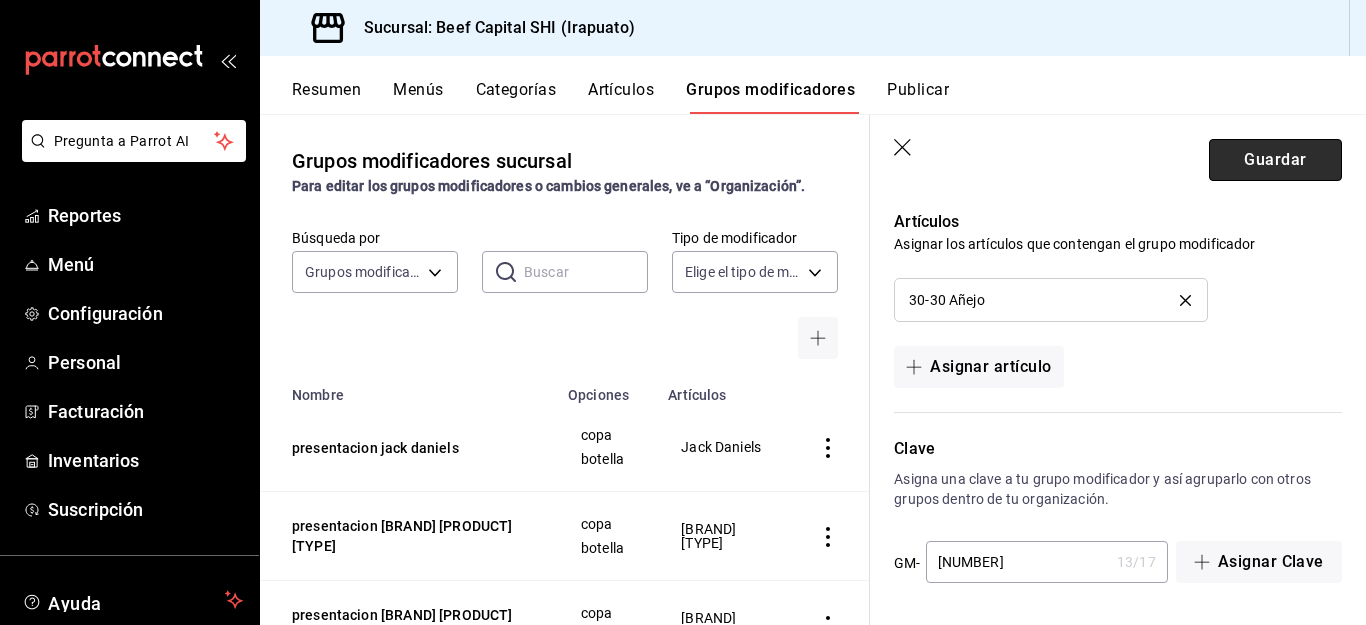 click on "Guardar" at bounding box center [1275, 160] 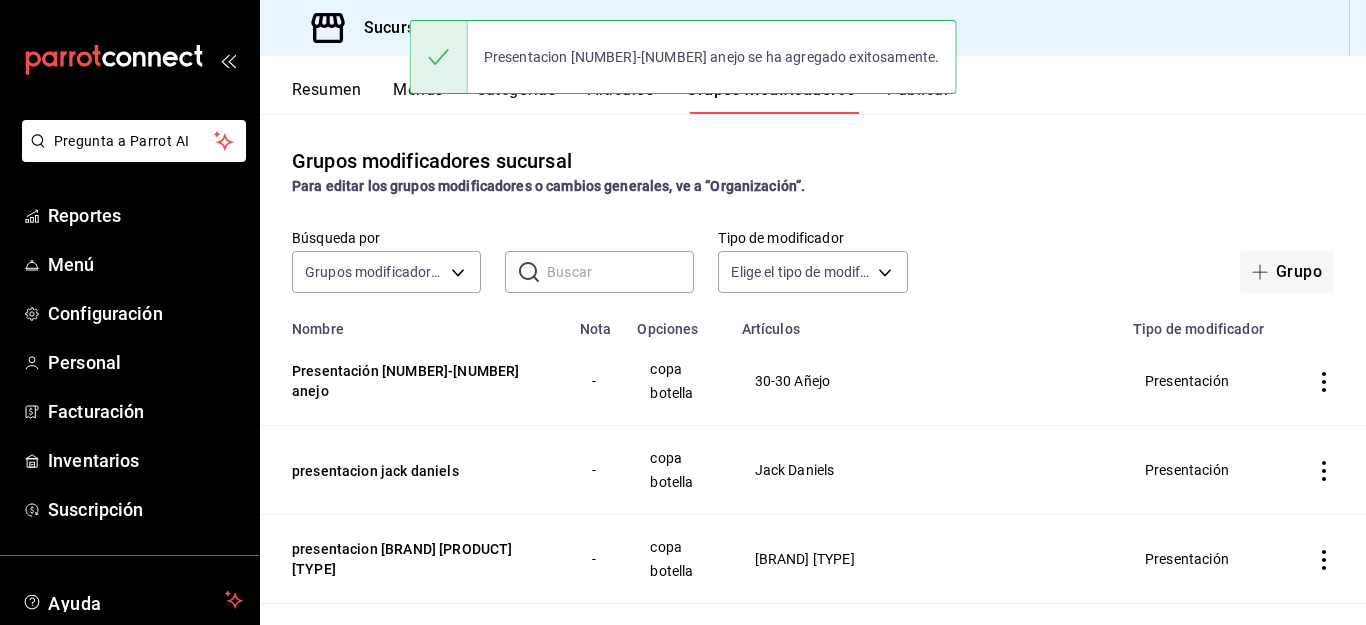 scroll, scrollTop: 0, scrollLeft: 0, axis: both 